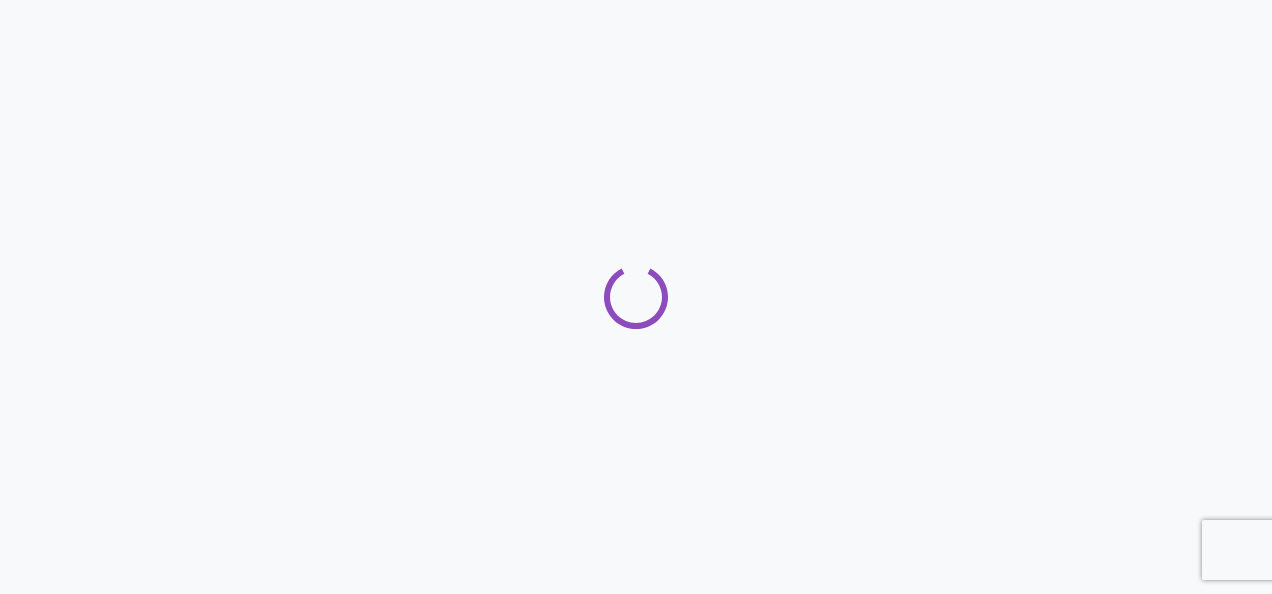scroll, scrollTop: 0, scrollLeft: 0, axis: both 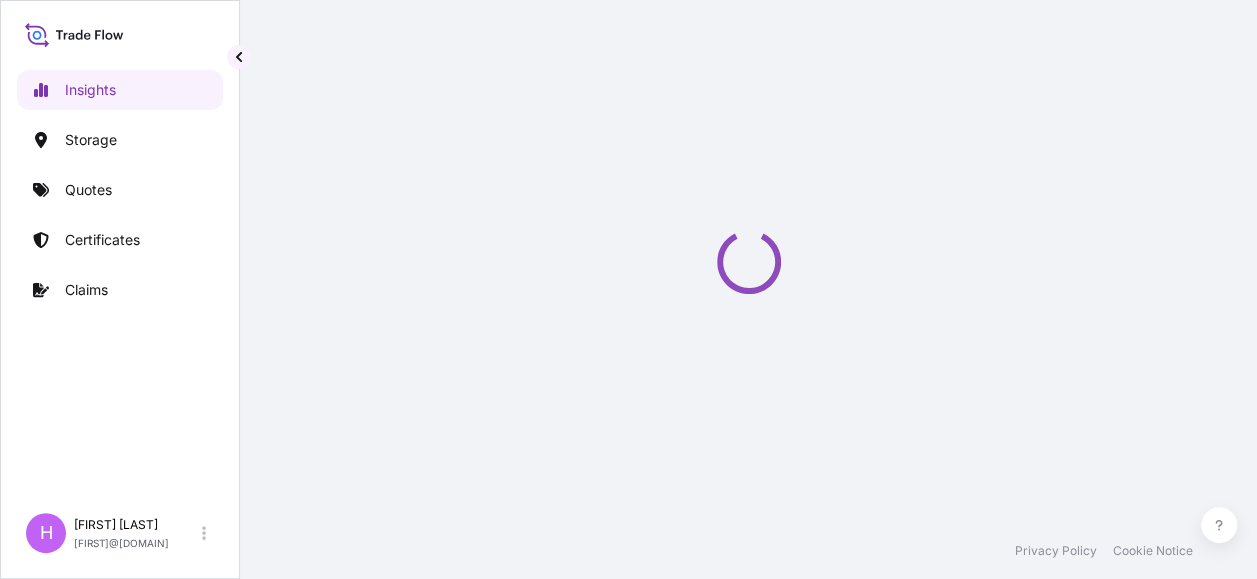 select on "2025" 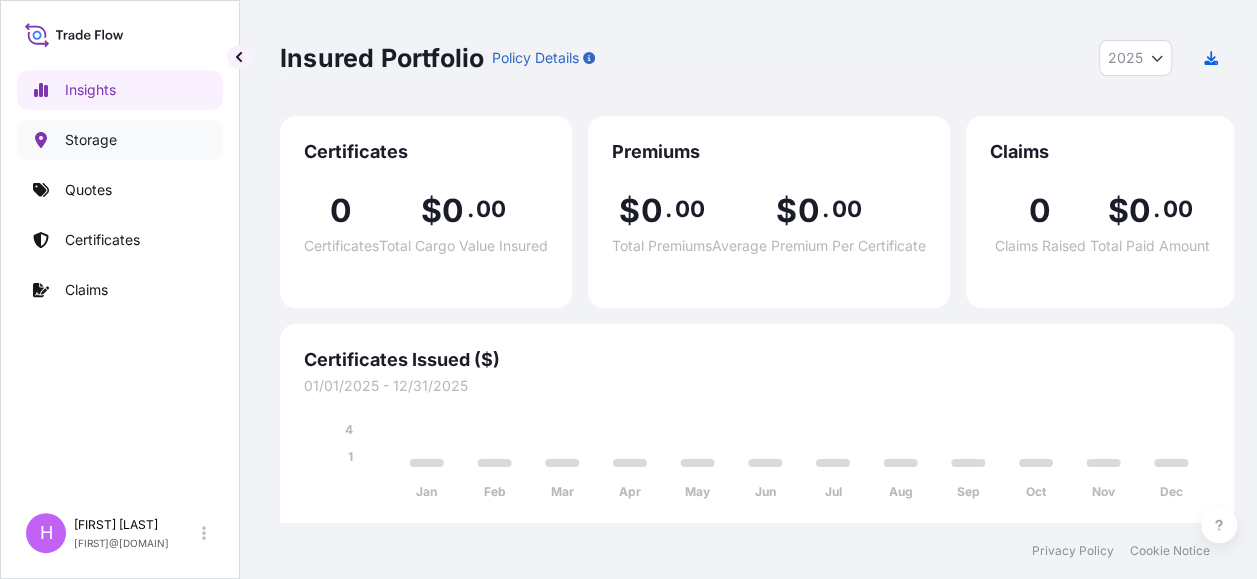 click on "Storage" at bounding box center (91, 140) 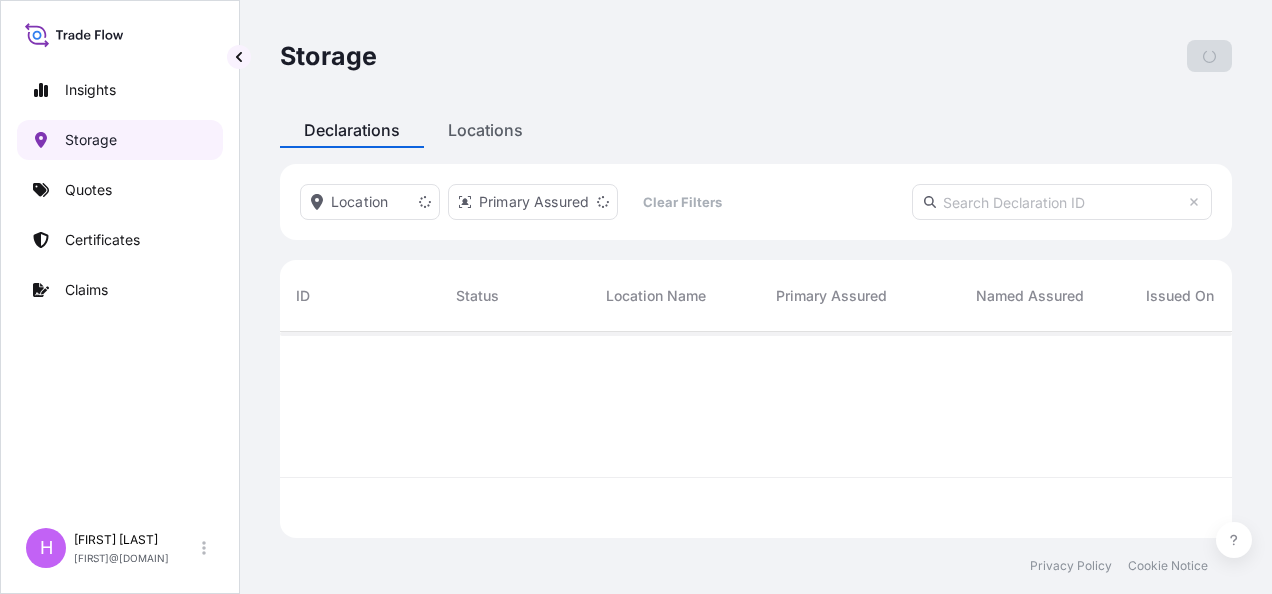 scroll, scrollTop: 16, scrollLeft: 16, axis: both 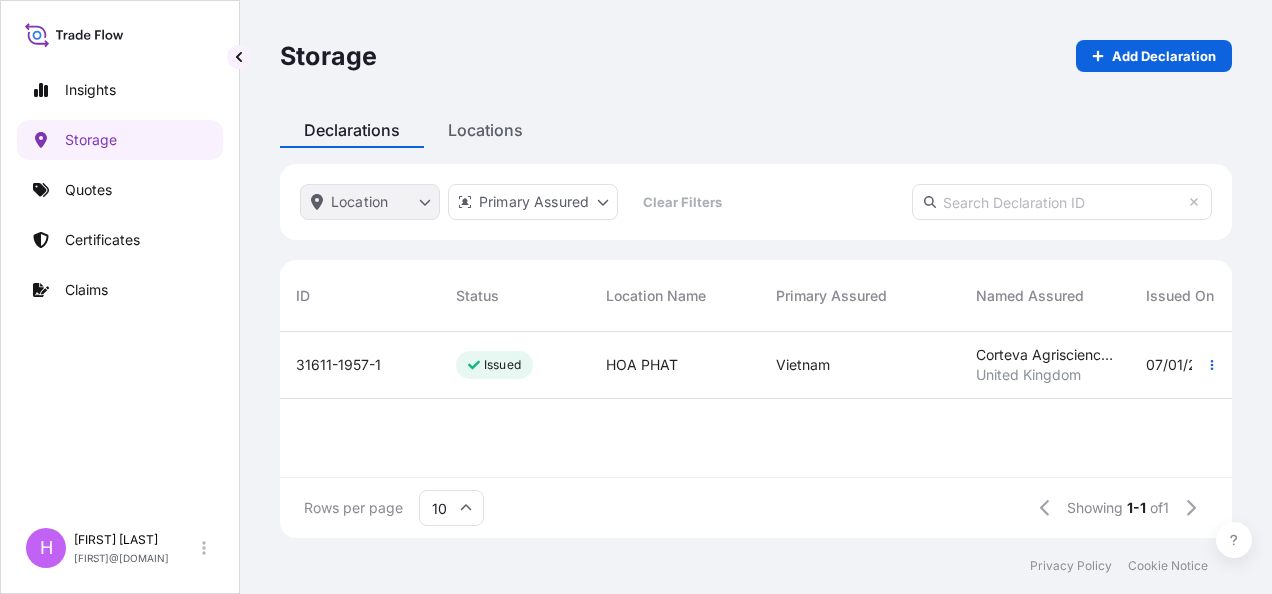 click on "Insights Storage Quotes Certificates Claims H [LAST] [LAST] [FIRST] [LAST]@[DOMAIN] Storage Add Declaration Declarations Locations Location Primary Assured Clear Filters ID Status Location Name Primary Assured Named Assured Issued On Start Date End Date Description of Goods Commodity Premium Insured Value Created On Quantity 31611-1957-1 Issued HOA PHAT Vietnam Corteva Agriscience Vietnam Co., Ltd [COUNTRY] 07/01/2025 07/01/2025 07/31/2025 Chemical, DG and Non-DG General Cargo/Hazardous Material $ 520 . 00 $ 2 , 000 , 000 . 00 Jul 21, 2025 HN [FIRST] [LAST] 800 Metric ton Rows per page 10 Showing 1-1 of 1 Privacy Policy Cookie Notice
0 HOA PHAT Vietnam Corteva Agriscience Vietnam Co., Ltd, [COUNTRY] Chemical, DG and Non-DG General Cargo/Hazardous Material" at bounding box center [636, 297] 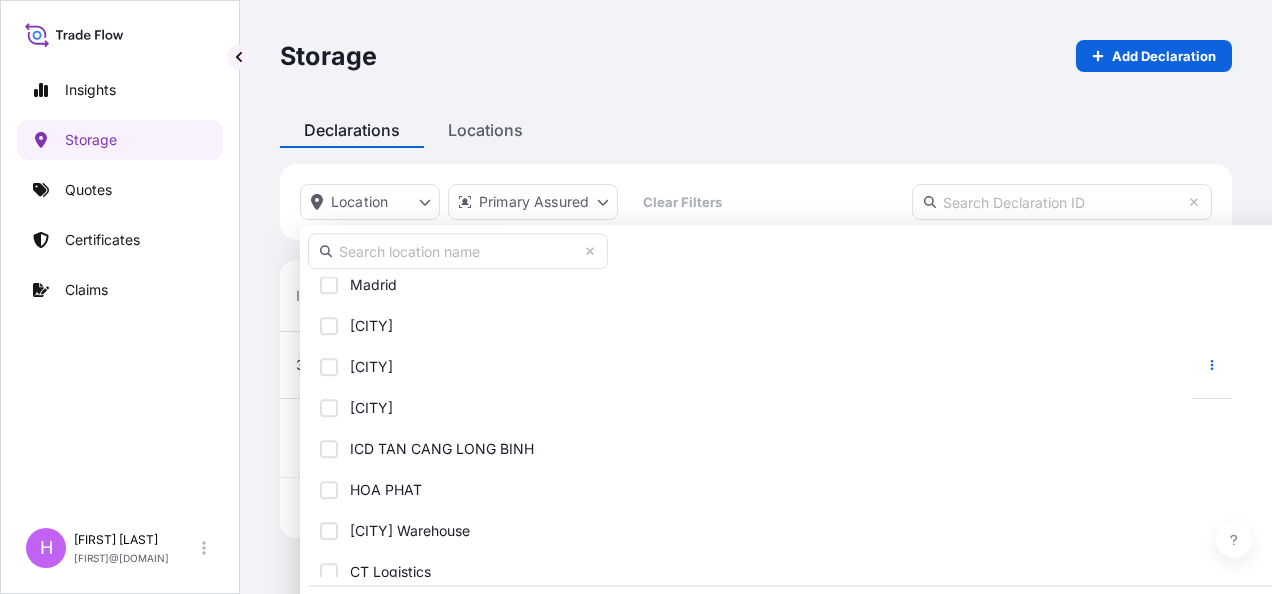 scroll, scrollTop: 800, scrollLeft: 0, axis: vertical 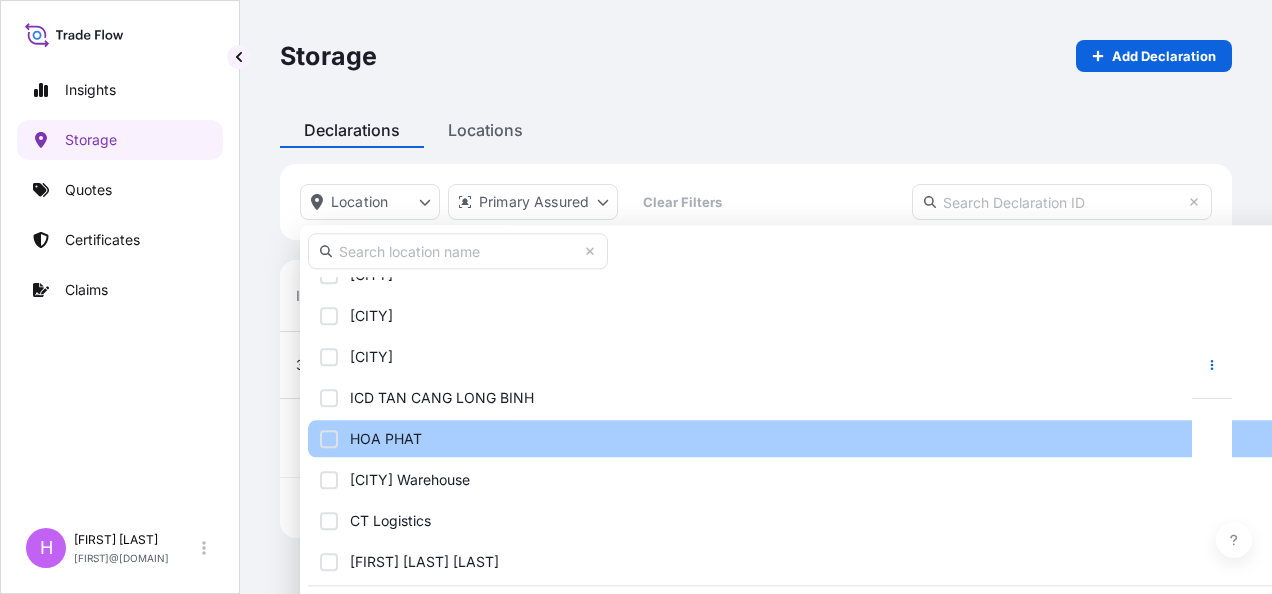 click on "HOA PHAT" at bounding box center (386, 439) 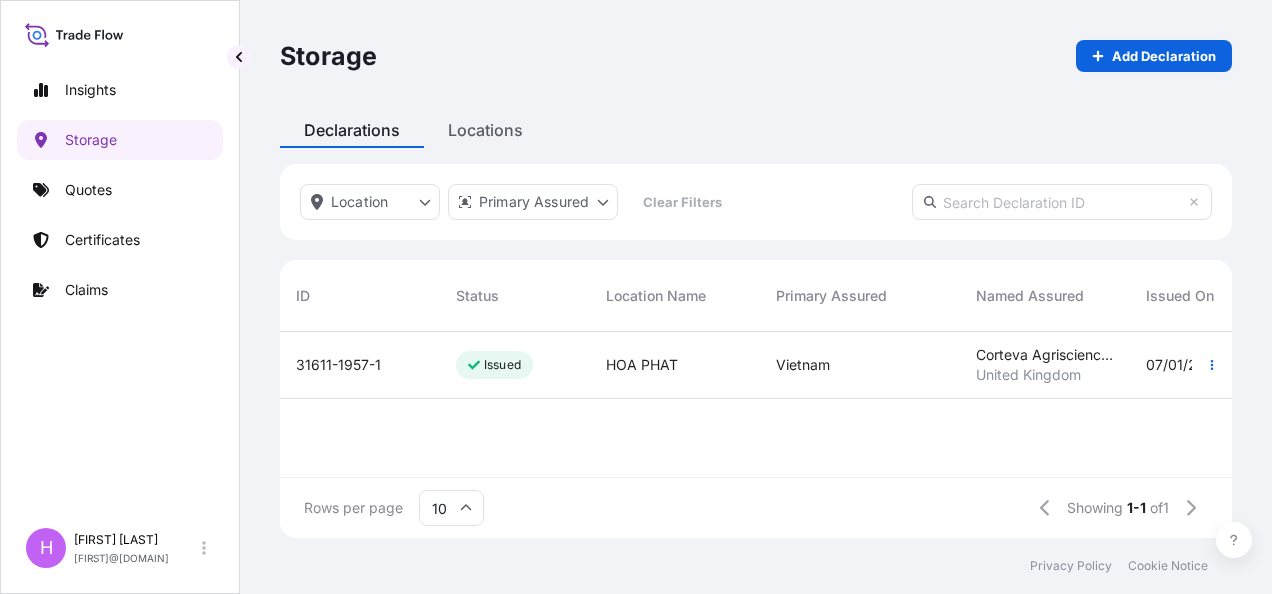 click on "Insights Storage Quotes Certificates Claims H [LAST] [LAST] [FIRST] [LAST]@[DOMAIN] Storage Add Declaration Declarations Locations Location Primary Assured Clear Filters ID Status Location Name Primary Assured Named Assured Issued On Start Date End Date Description of Goods Commodity Premium Insured Value Created On Quantity 31611-1957-1 Issued HOA PHAT Vietnam Corteva Agriscience Vietnam Co., Ltd [COUNTRY] 07/01/2025 07/01/2025 07/31/2025 Chemical, DG and Non-DG General Cargo/Hazardous Material $ 520 . 00 $ 2 , 000 , 000 . 00 Jul 21, 2025 HN [FIRST] [LAST] 800 Metric ton Rows per page 10 Showing 1-1 of 1 Privacy Policy Cookie Notice
0 HOA PHAT Vietnam Corteva Agriscience Vietnam Co., Ltd, [COUNTRY] Chemical, DG and Non-DG General Cargo/Hazardous Material" at bounding box center [636, 297] 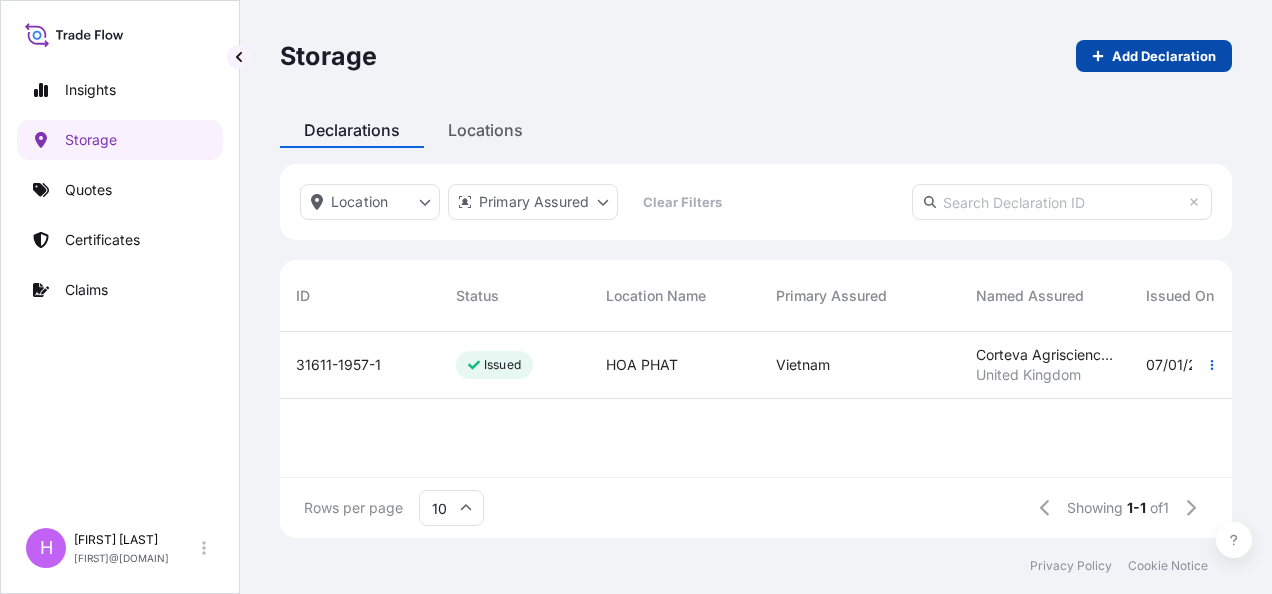 click on "Add Declaration" at bounding box center (1154, 56) 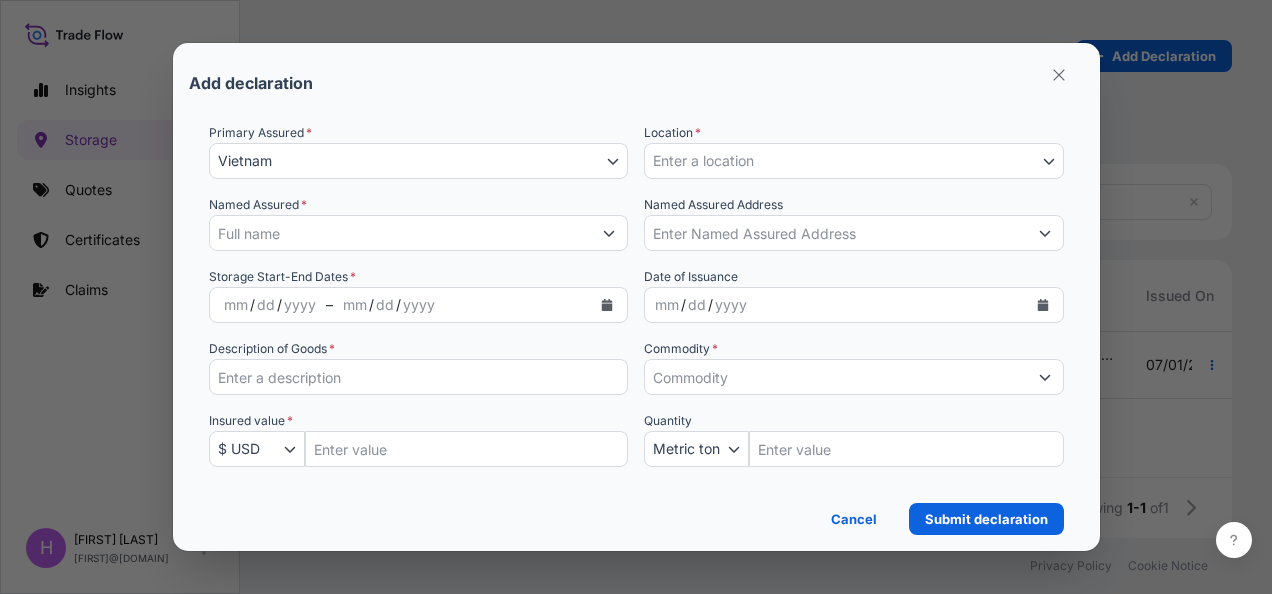 click on "Enter a location" at bounding box center [854, 161] 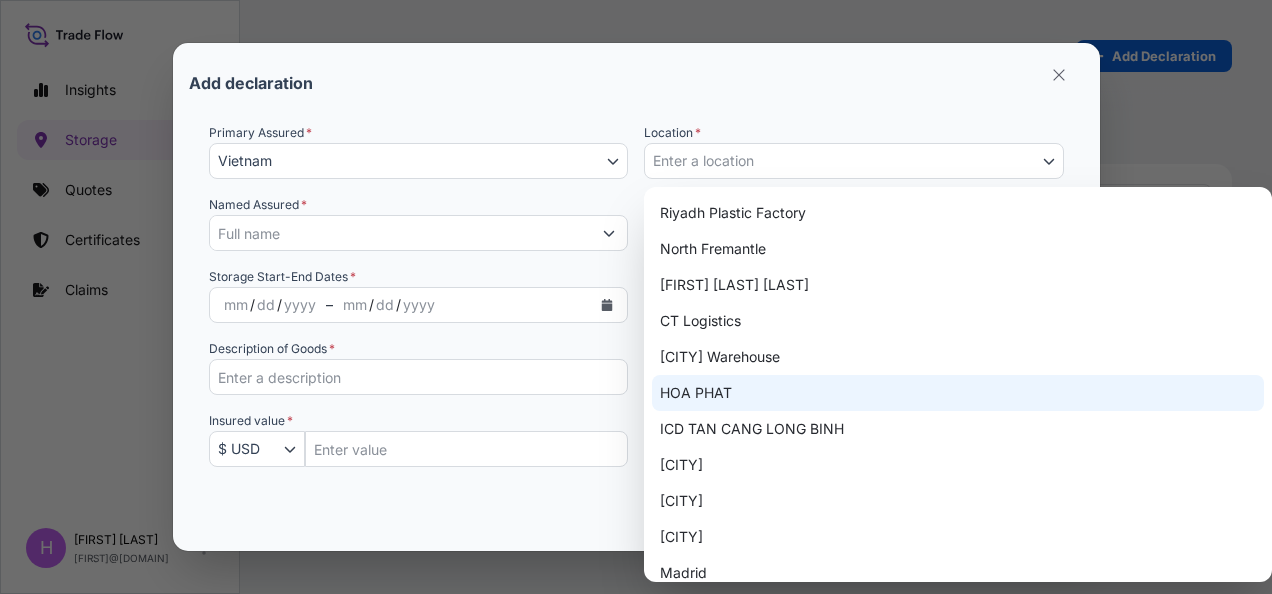 click on "HOA PHAT" at bounding box center (958, 393) 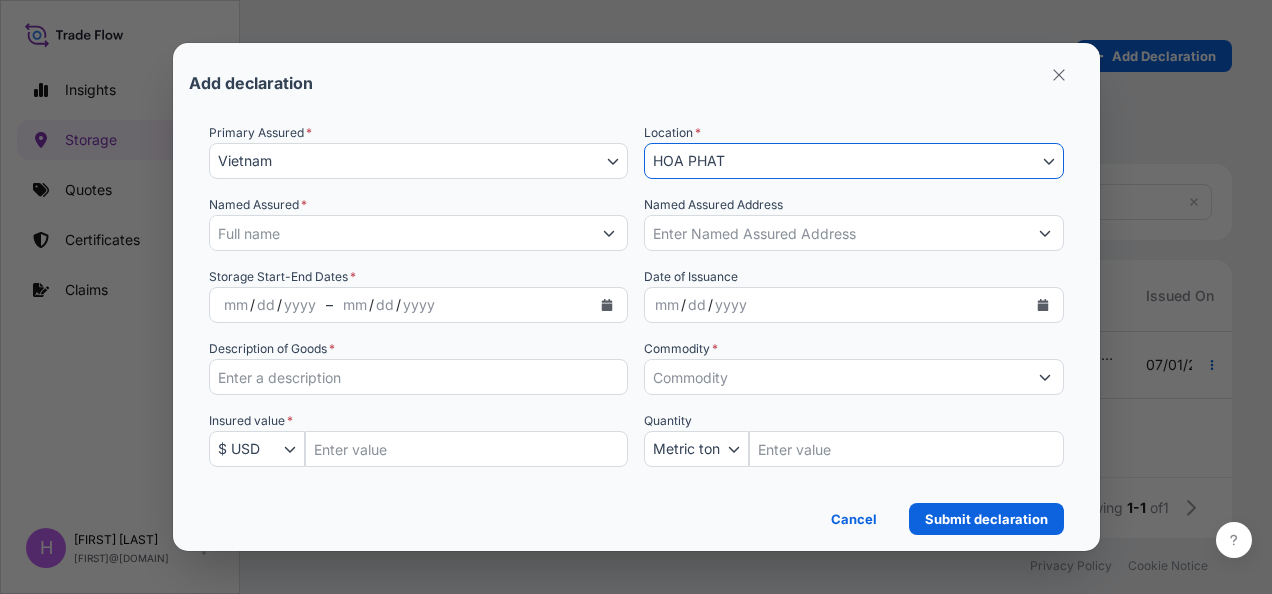 click on "Named Assured *" at bounding box center [401, 233] 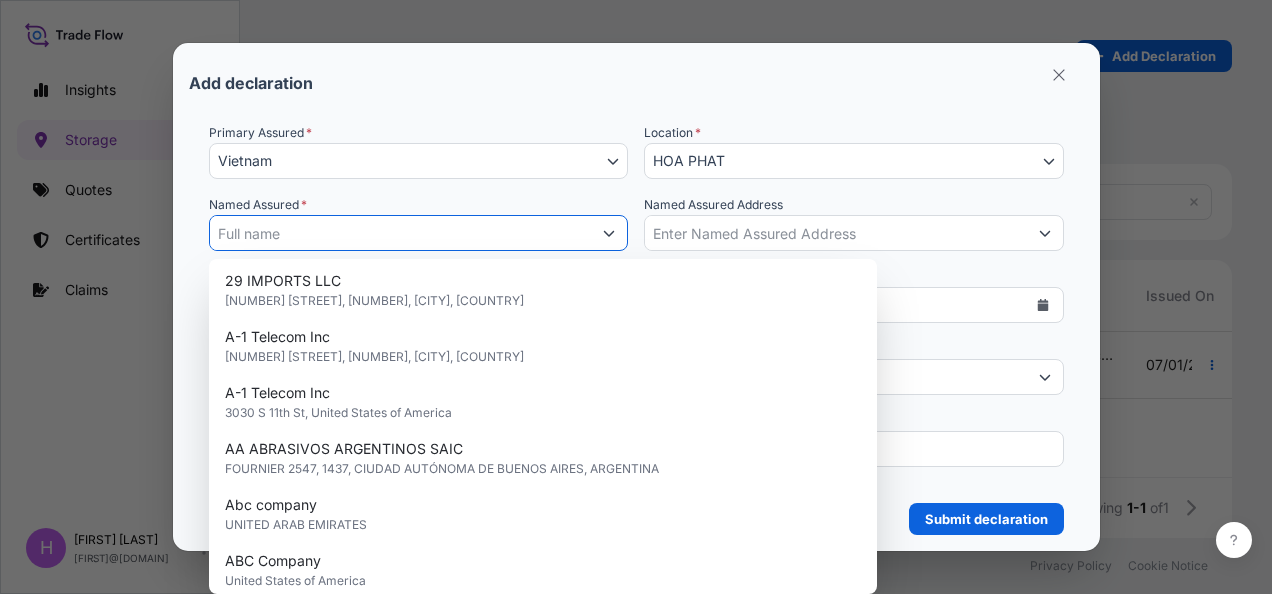 scroll, scrollTop: 0, scrollLeft: 0, axis: both 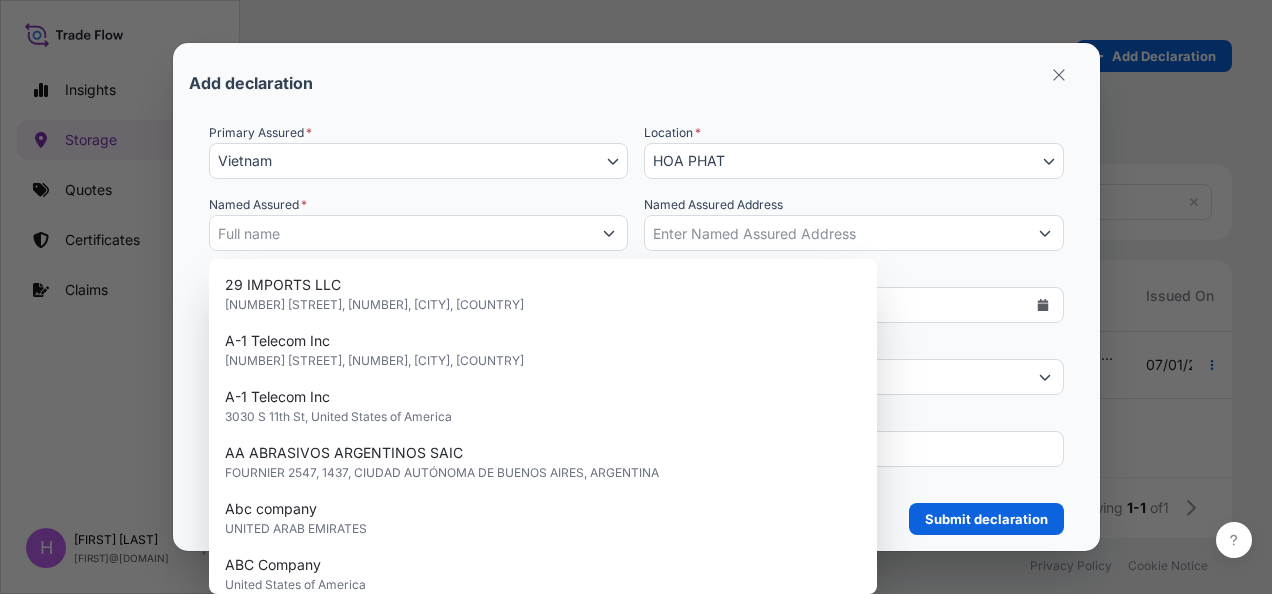 click on "Add declaration" at bounding box center [636, 83] 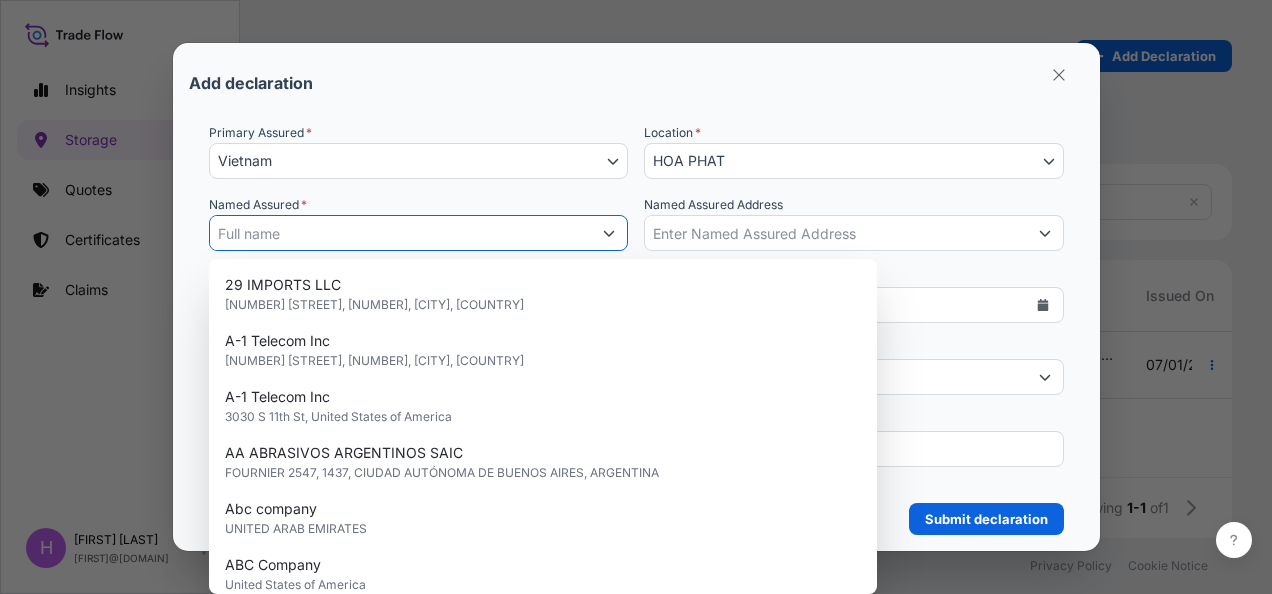 click on "Named Assured *" at bounding box center (401, 233) 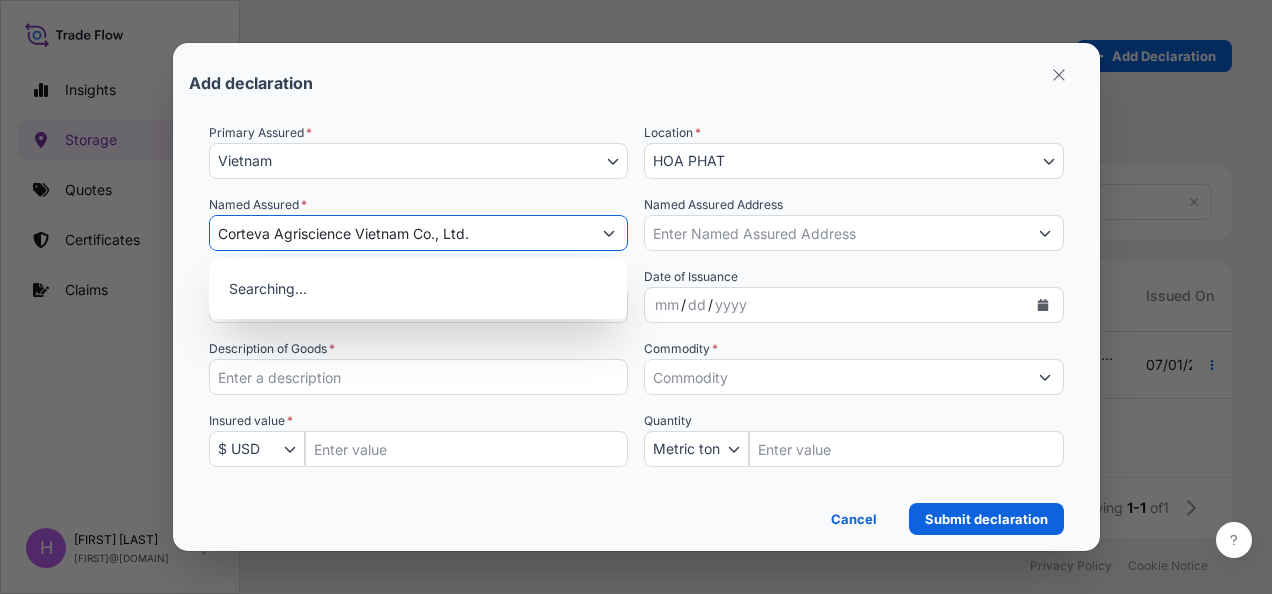 type on "Corteva Agriscience Vietnam Co., Ltd." 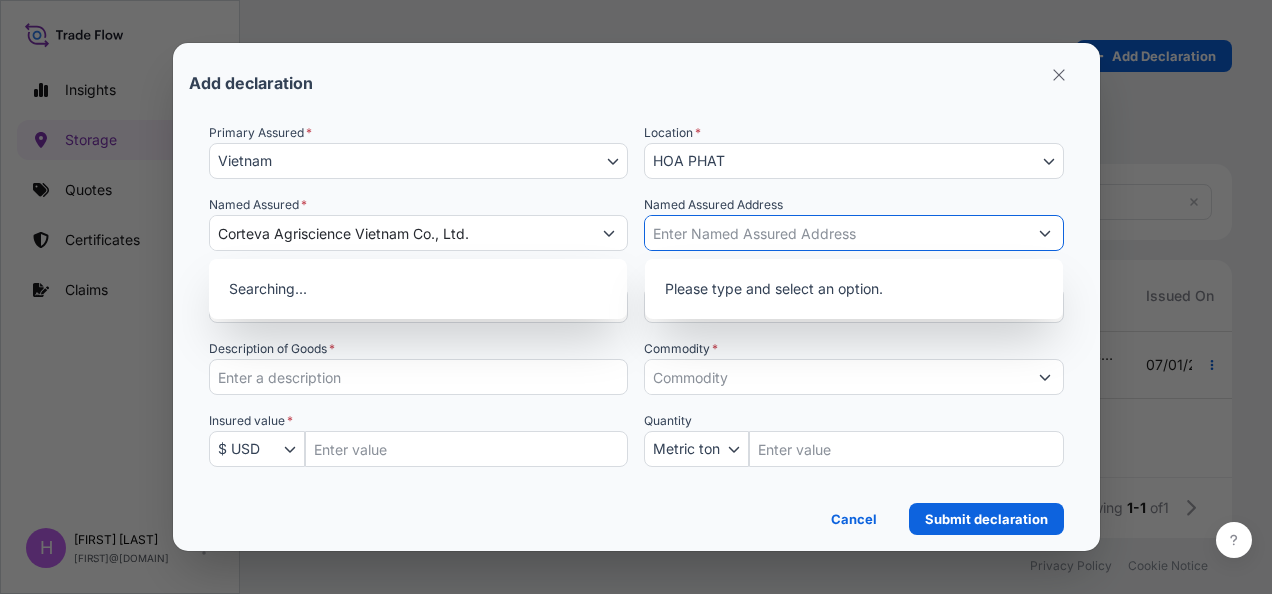 click on "Named Assured Address" at bounding box center (836, 233) 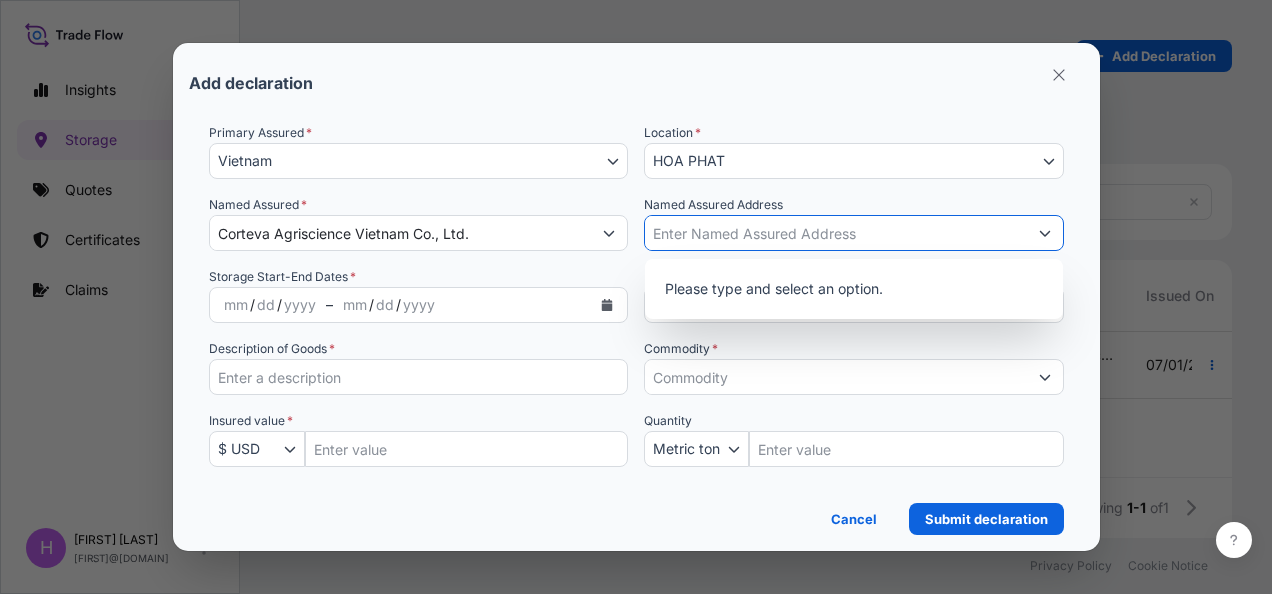 paste on "[NUMBER] [STREET], [CITY], [CITY], [COUNTRY]" 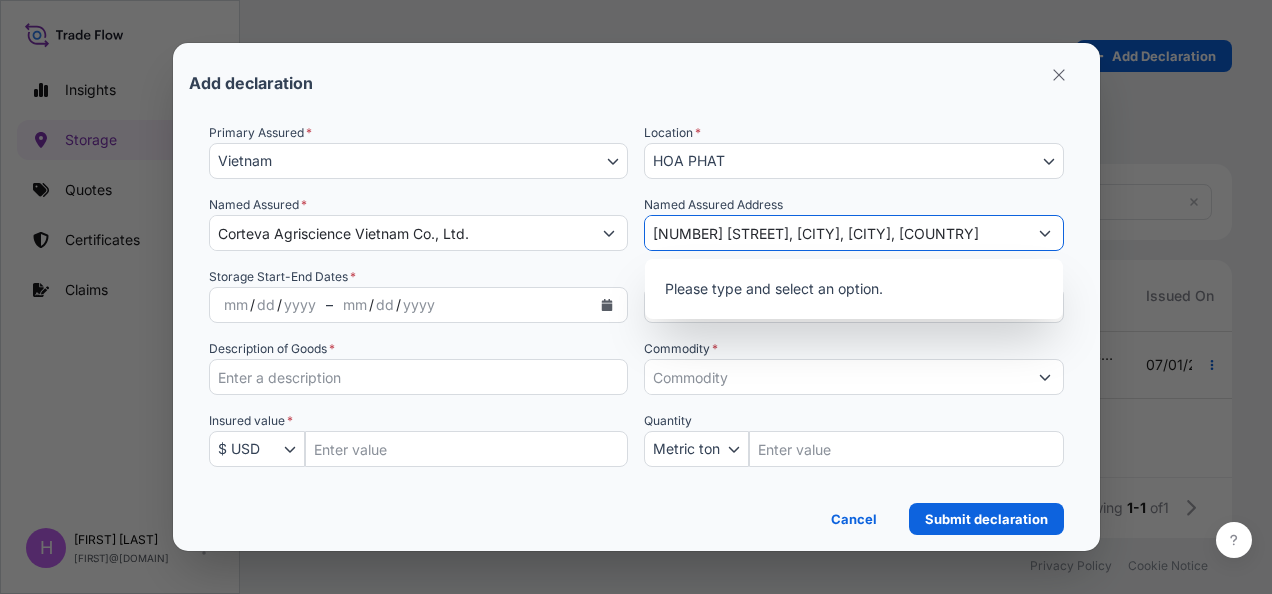 scroll, scrollTop: 0, scrollLeft: 55, axis: horizontal 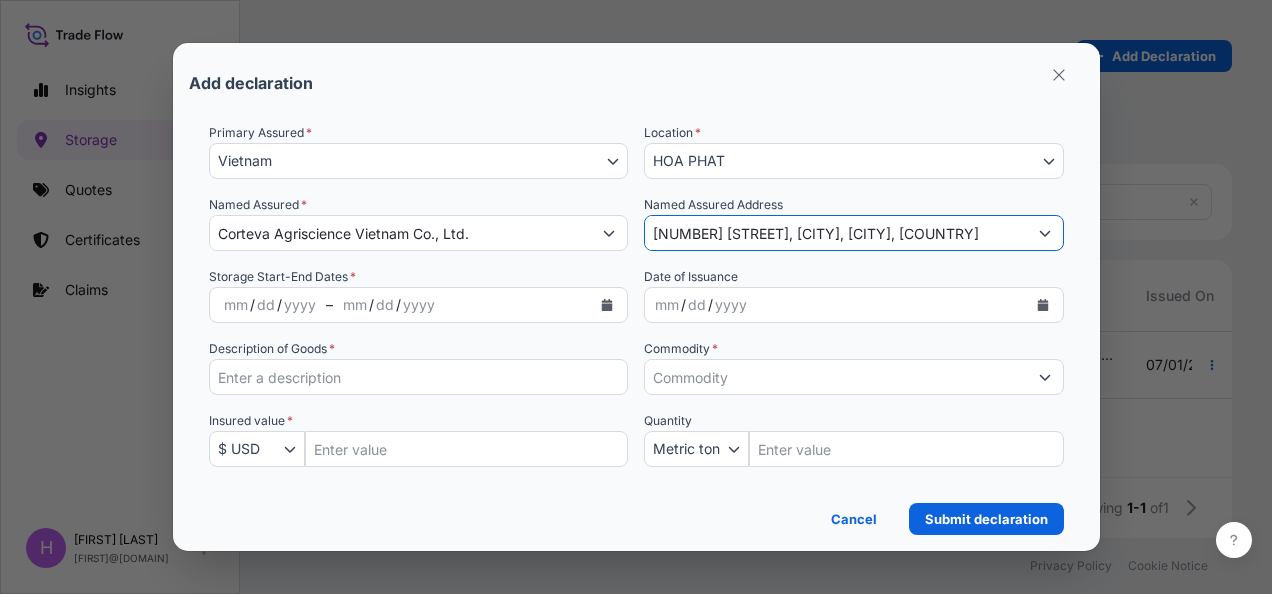 type on "[NUMBER] [STREET], [CITY], [CITY], [COUNTRY]" 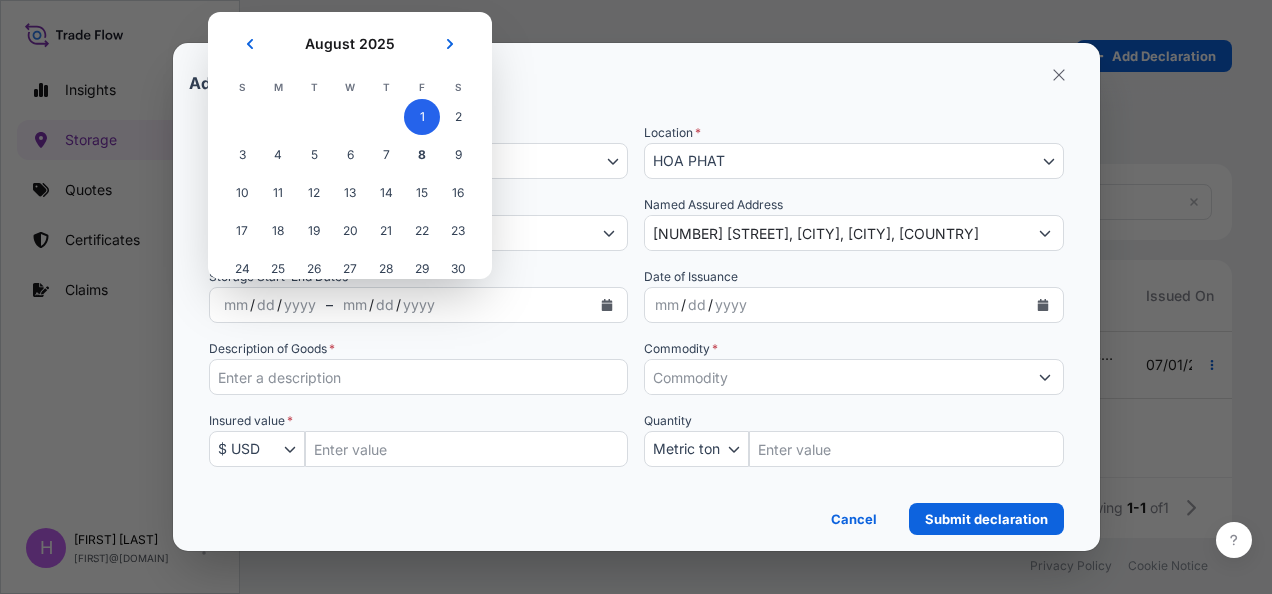 click on "1" at bounding box center (422, 117) 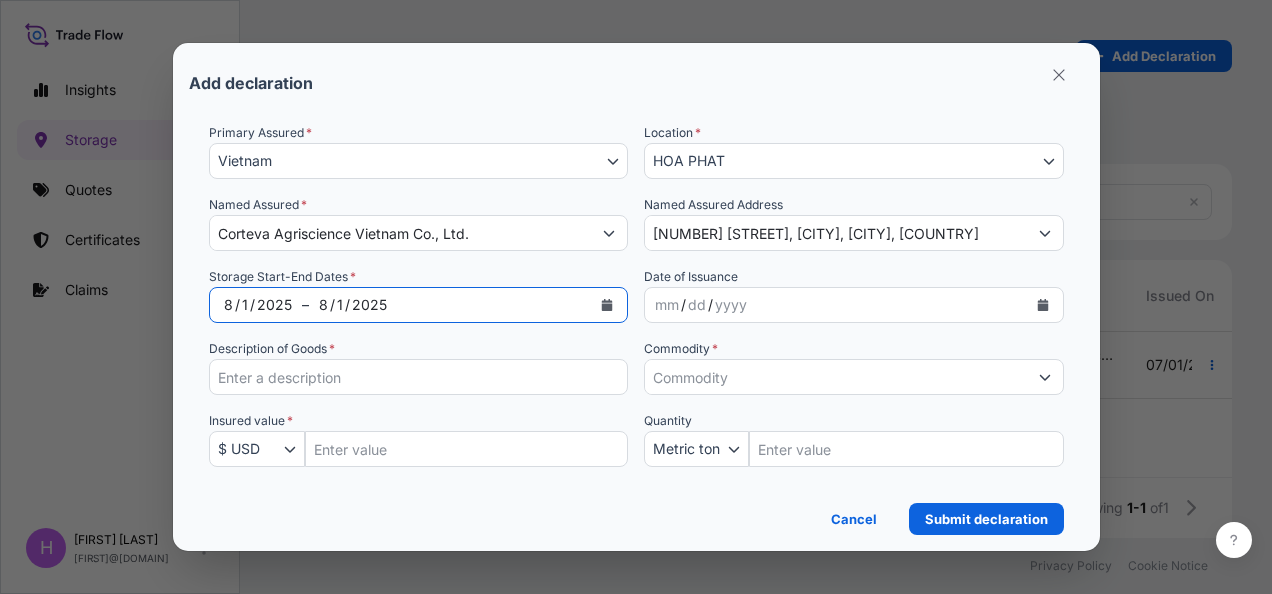 click on "/" at bounding box center (347, 305) 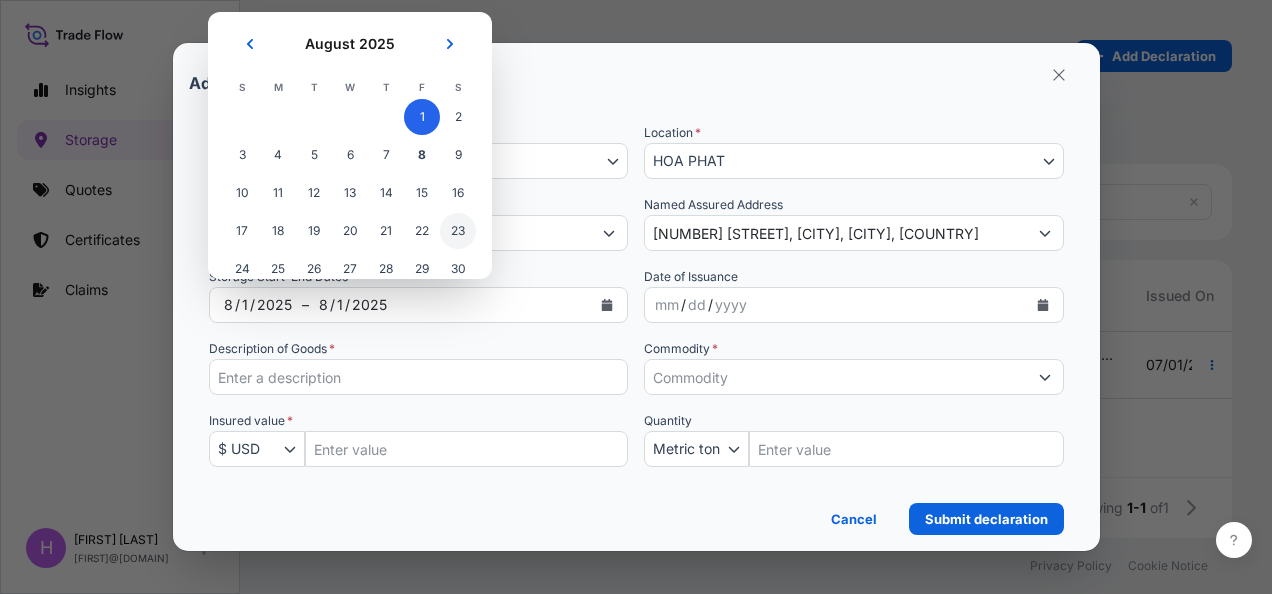 scroll, scrollTop: 62, scrollLeft: 0, axis: vertical 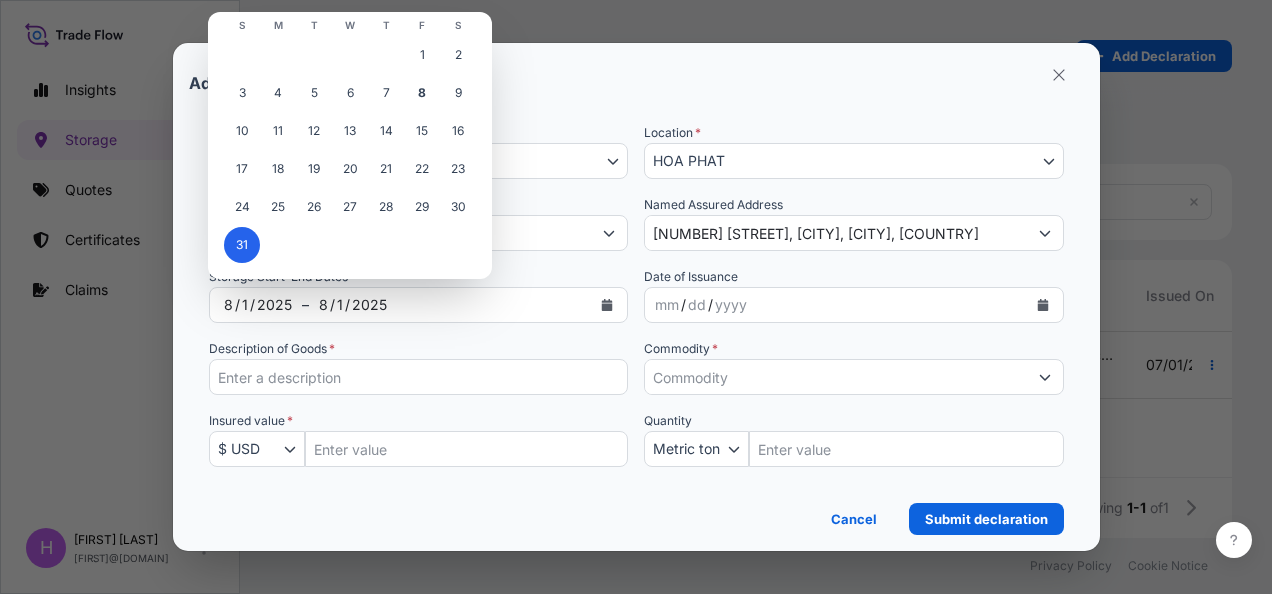 click on "31" at bounding box center (242, 245) 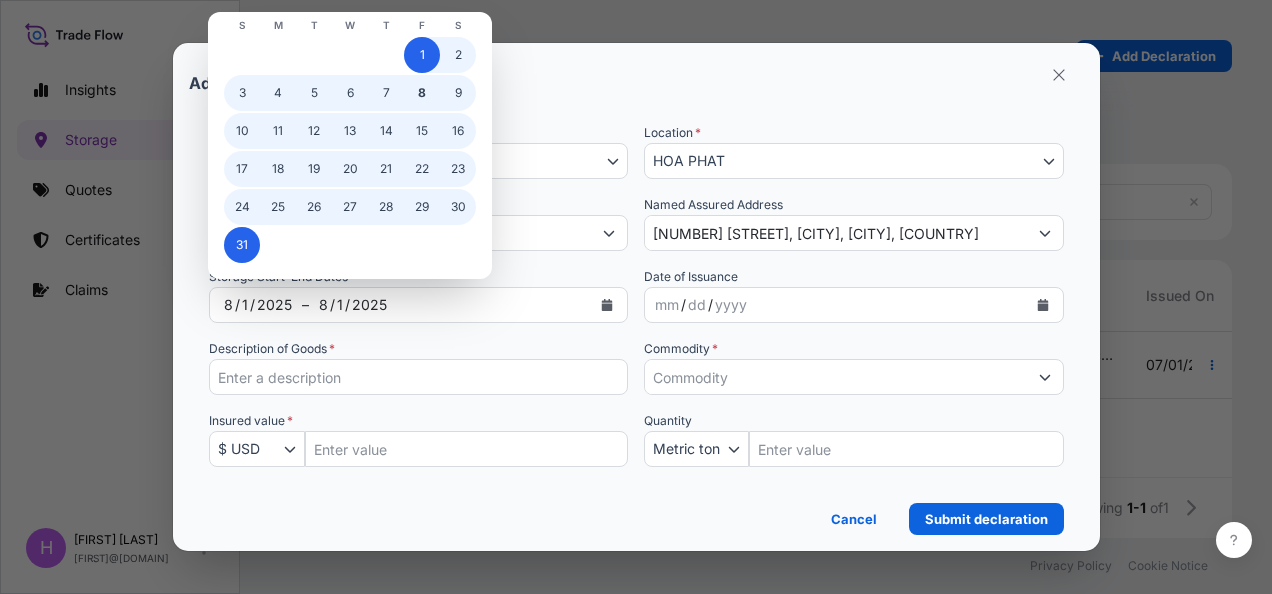 click on "1" at bounding box center (422, 55) 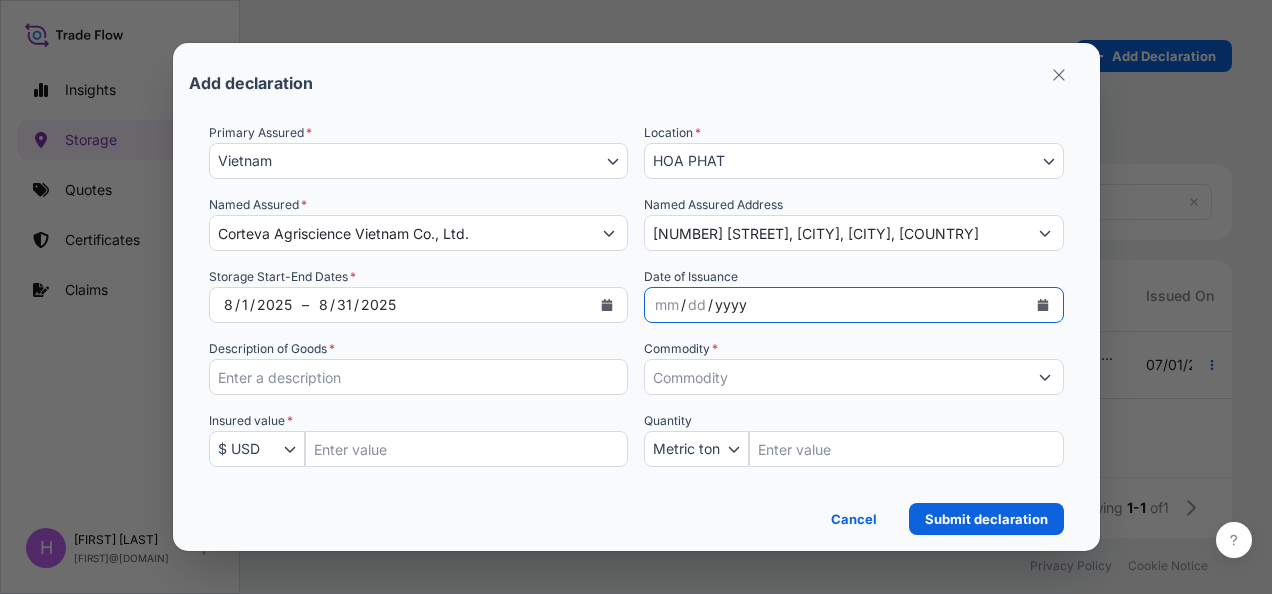 click on "yyyy" at bounding box center [731, 305] 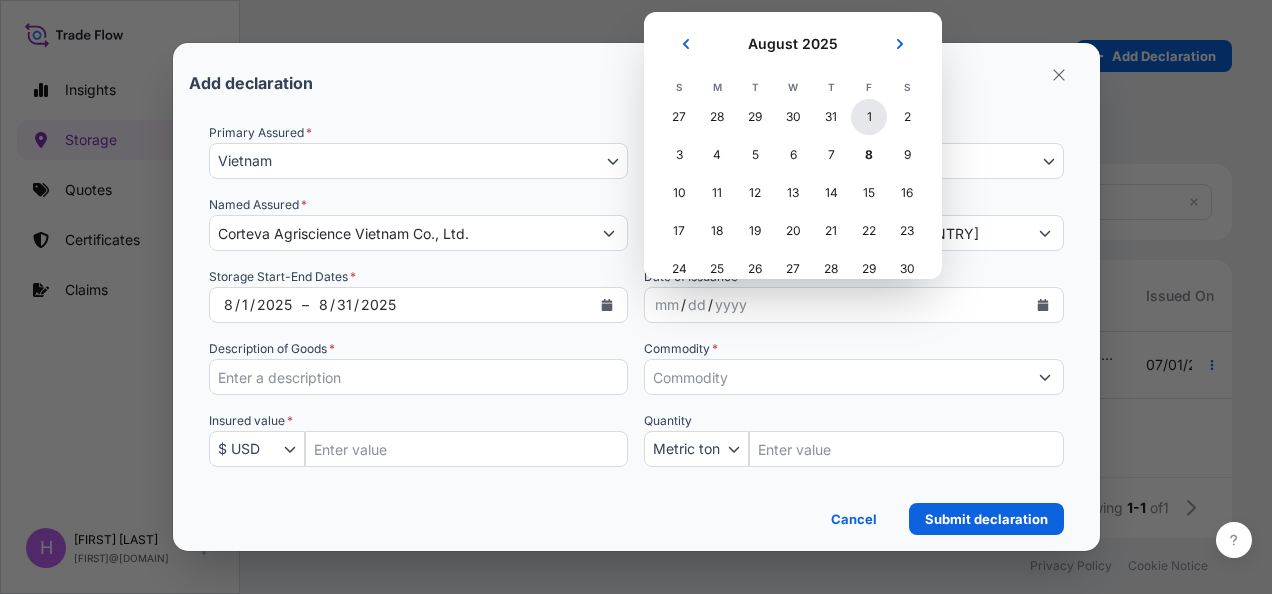 click on "1" at bounding box center [869, 117] 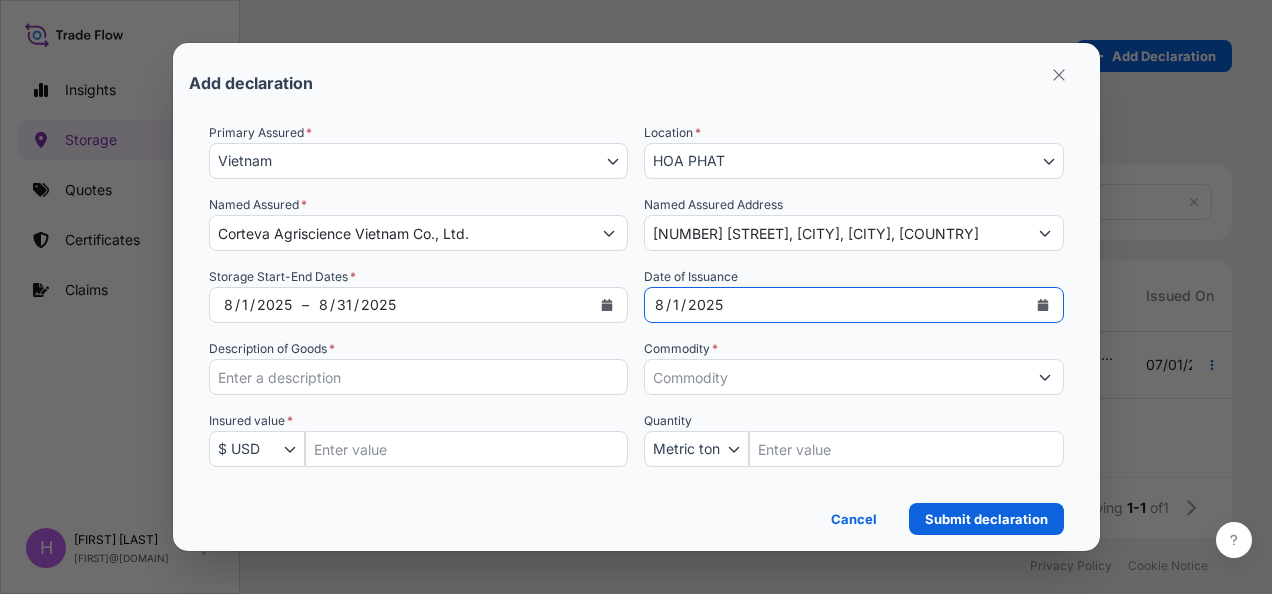 click on "Description of Goods *" at bounding box center (419, 377) 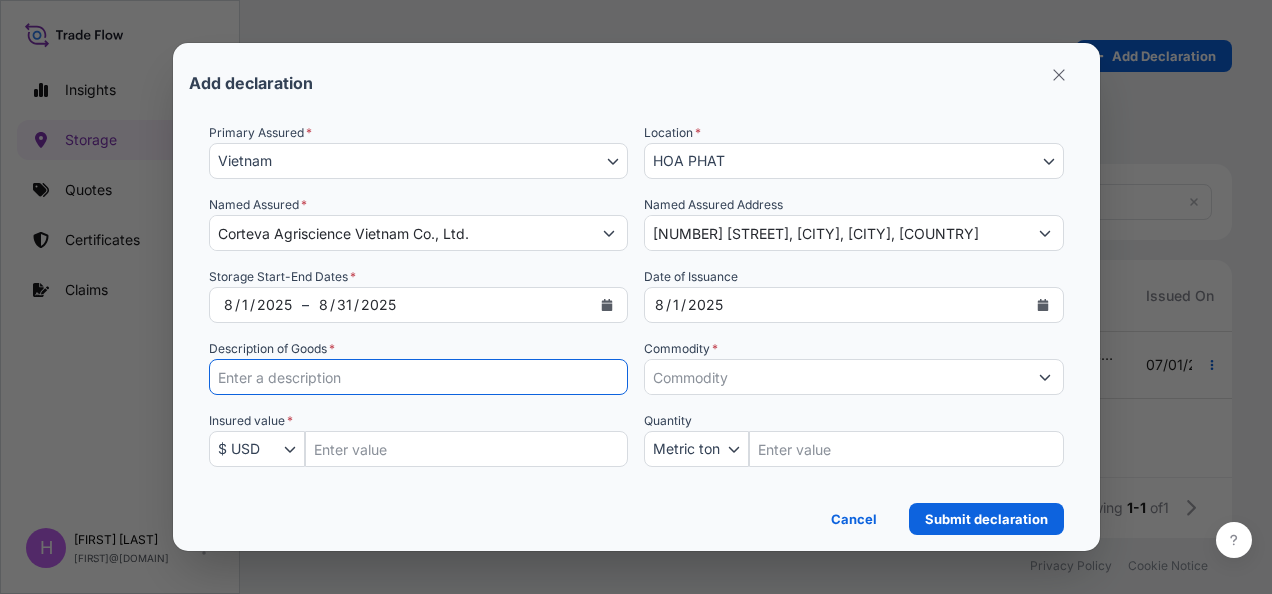 type on "Chemical, DG and Non-DG" 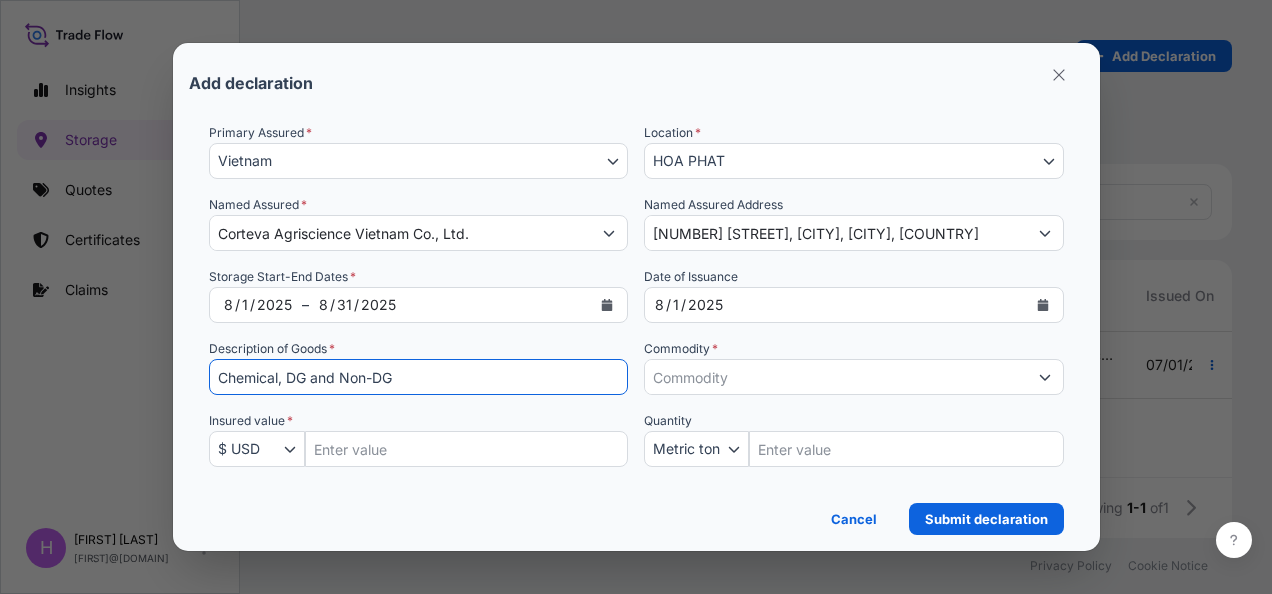 type on "General Cargo/Hazardous Material" 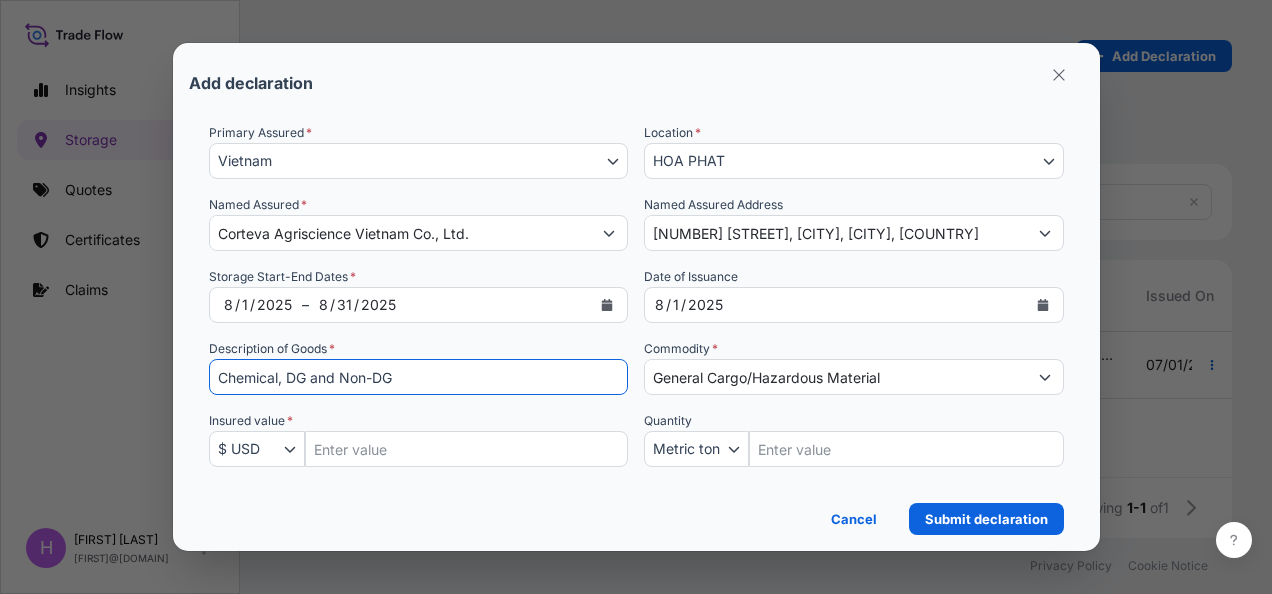 type on "2000000" 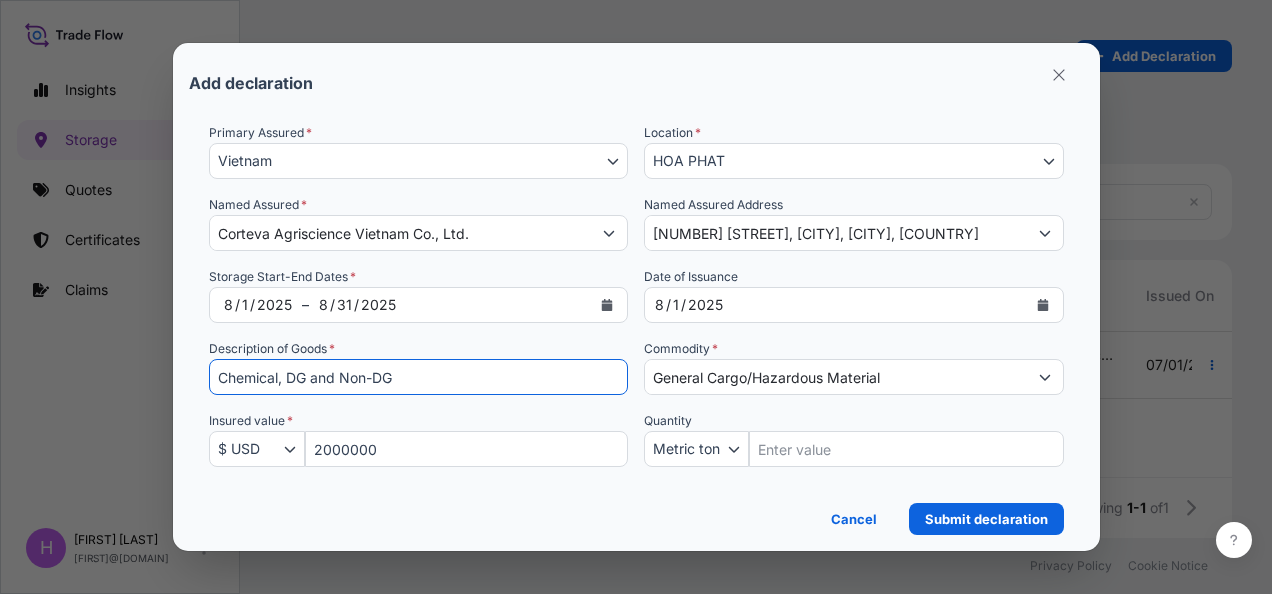 type on "800" 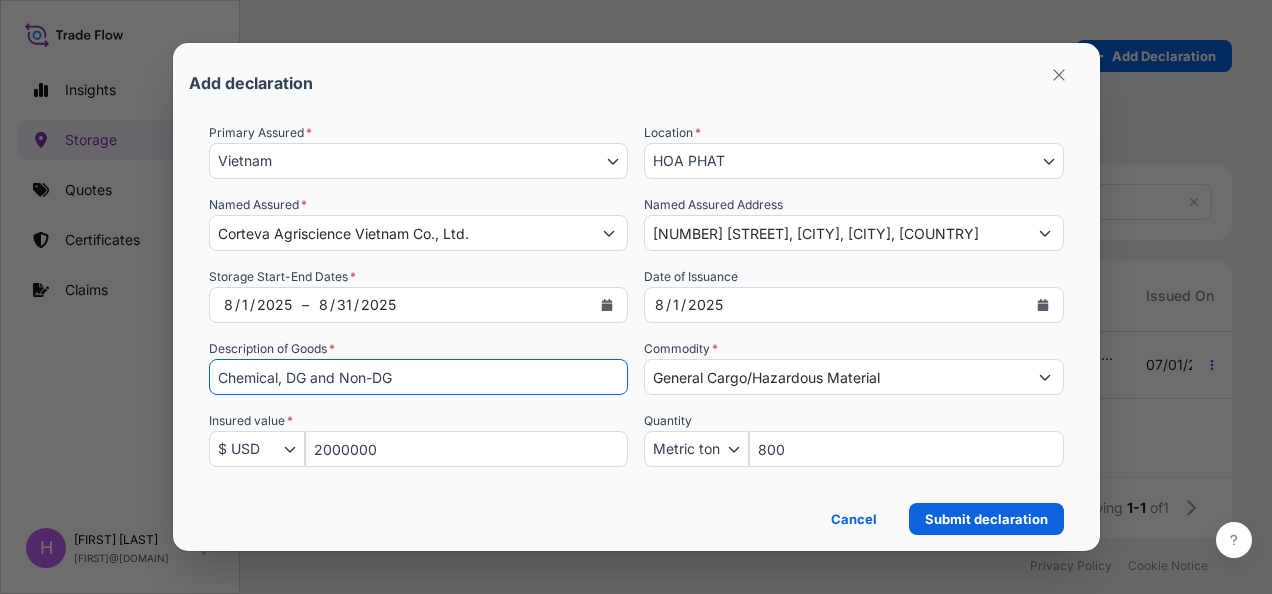 click on "Cancel Submit declaration" at bounding box center (636, 513) 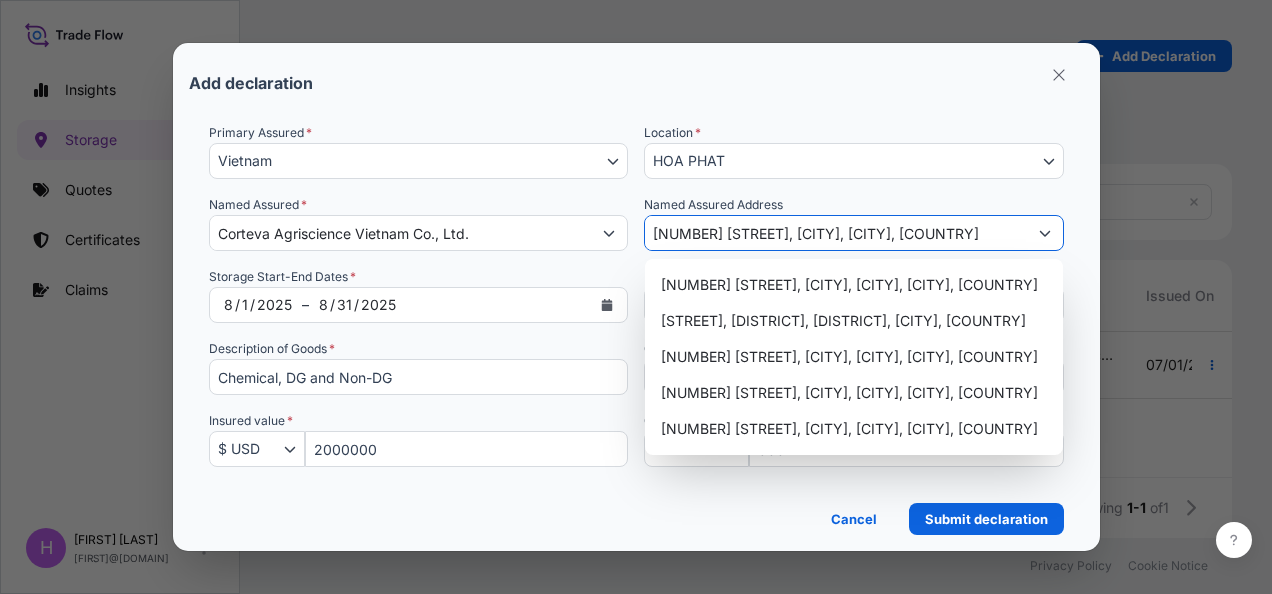 click on "[NUMBER] [STREET], [CITY], [CITY], [COUNTRY]" at bounding box center (836, 233) 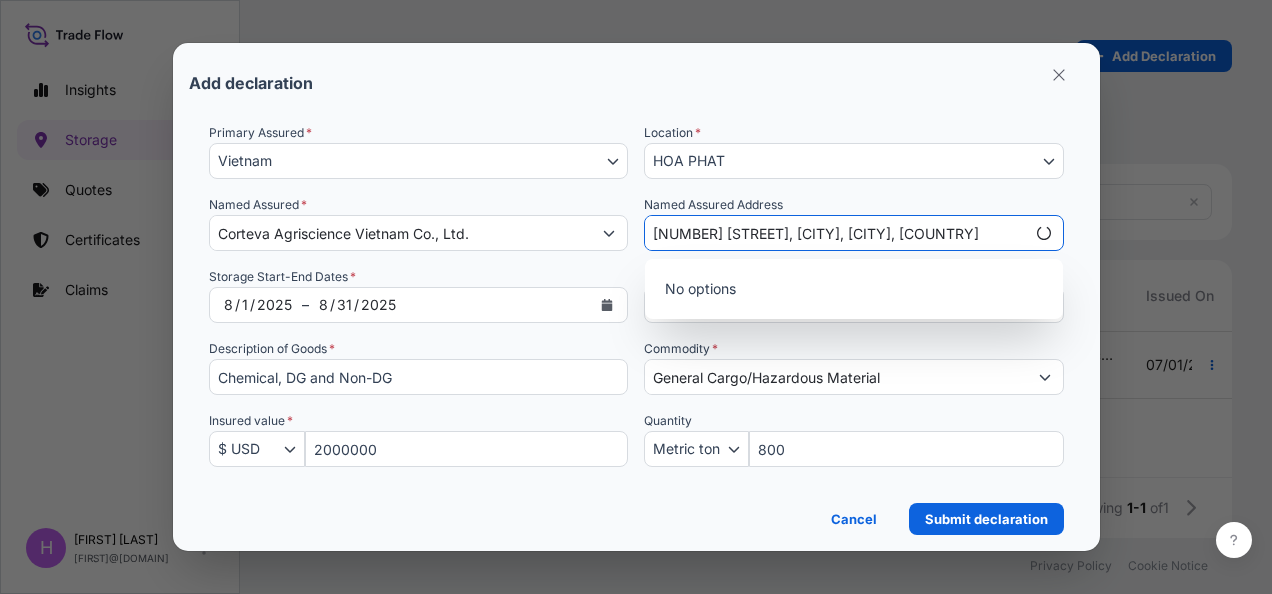 type on "[NUMBER] [STREET], [CITY], [CITY], [COUNTRY]" 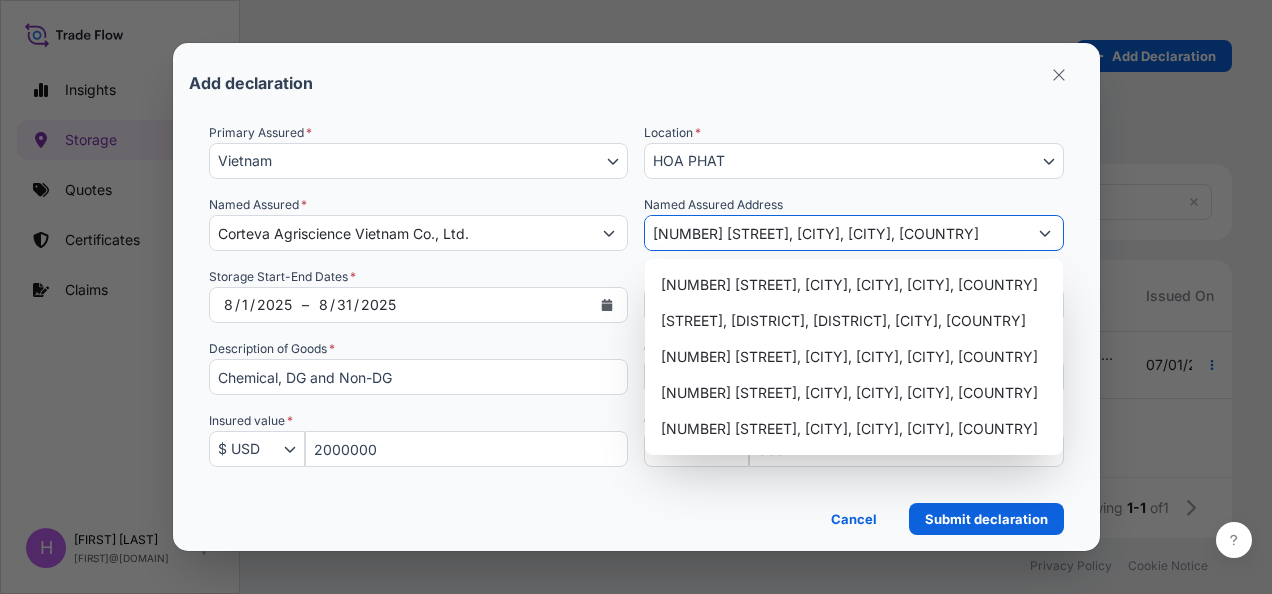 click on "[NUMBER] [STREET], [CITY], [CITY], [COUNTRY]" at bounding box center (836, 233) 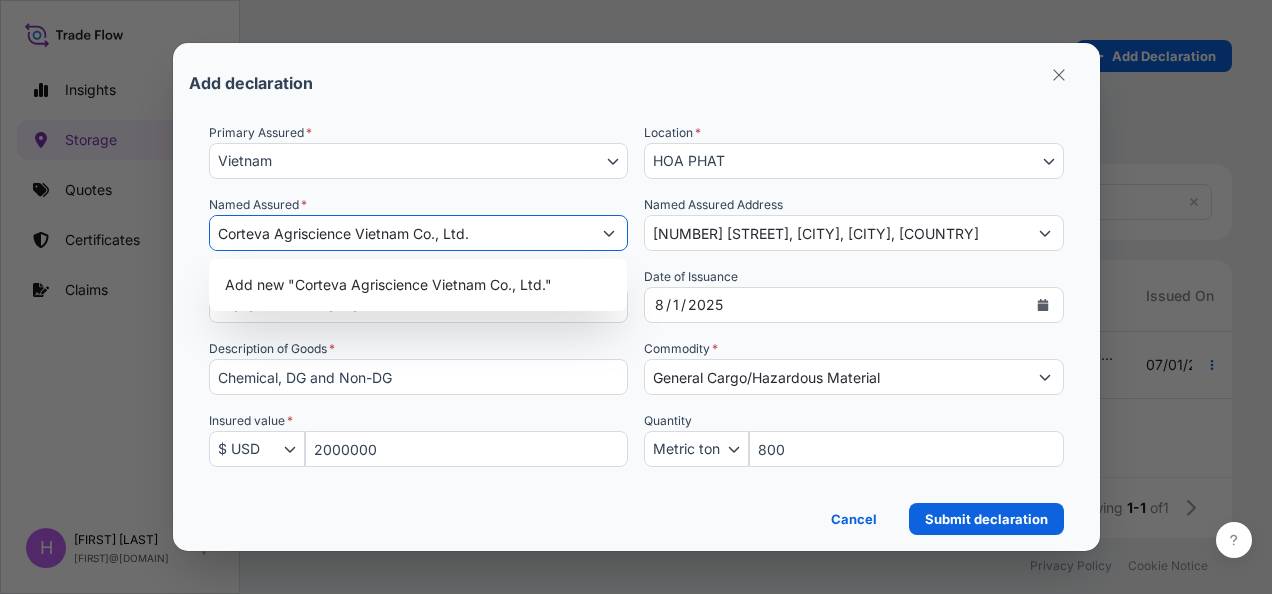 click on "Corteva Agriscience Vietnam Co., Ltd." at bounding box center (401, 233) 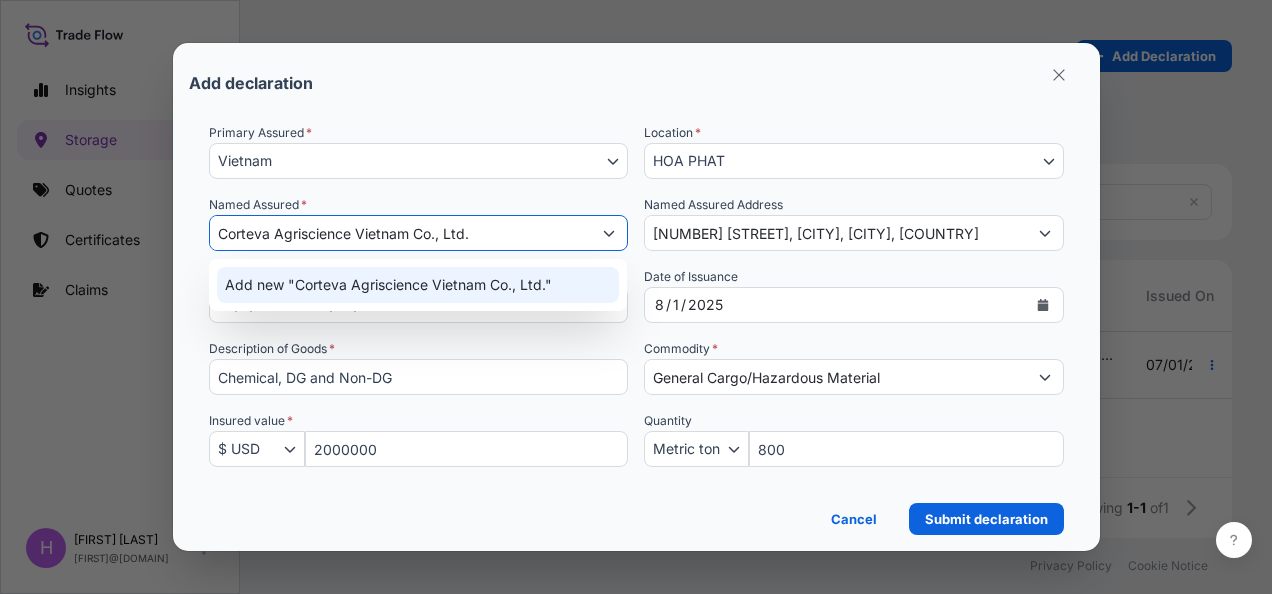 click on "Add new "Corteva Agriscience Vietnam Co., Ltd."" at bounding box center (388, 285) 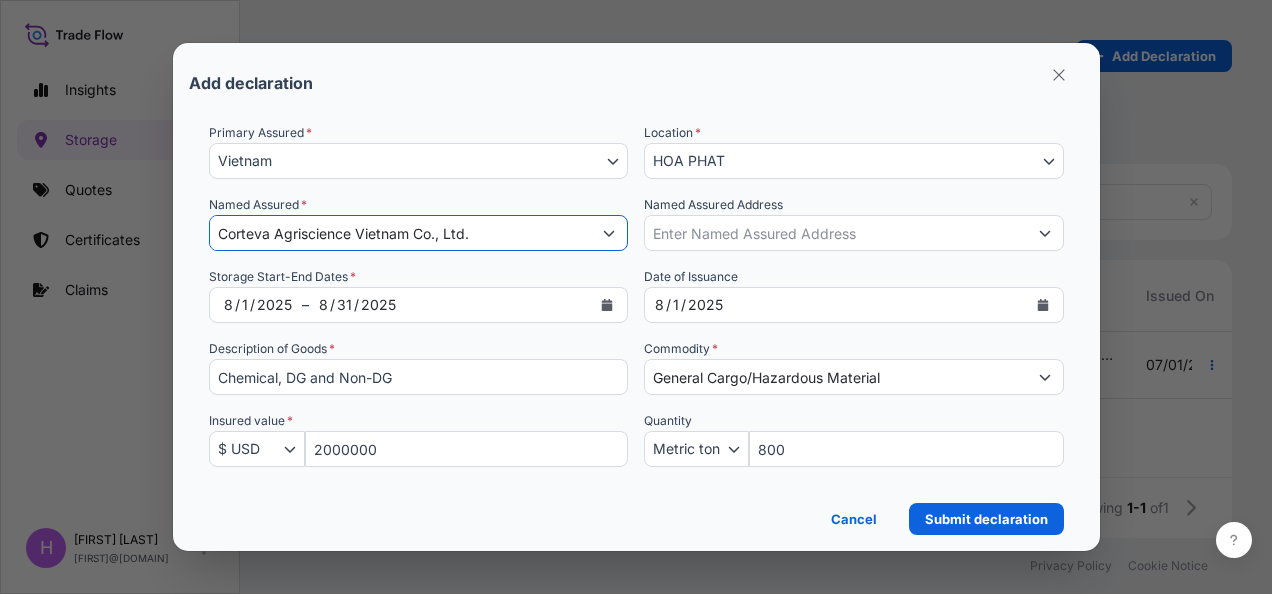 click on "Named Assured Address" at bounding box center [836, 233] 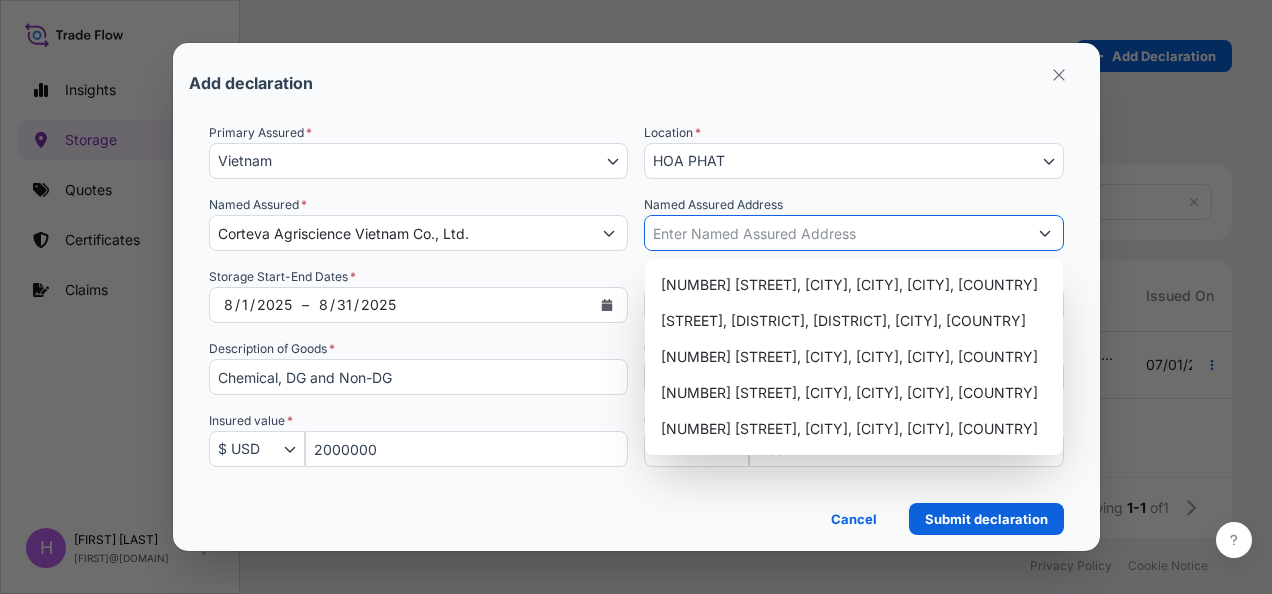 paste on "[NUMBER] [STREET], [CITY], [CITY], [COUNTRY]" 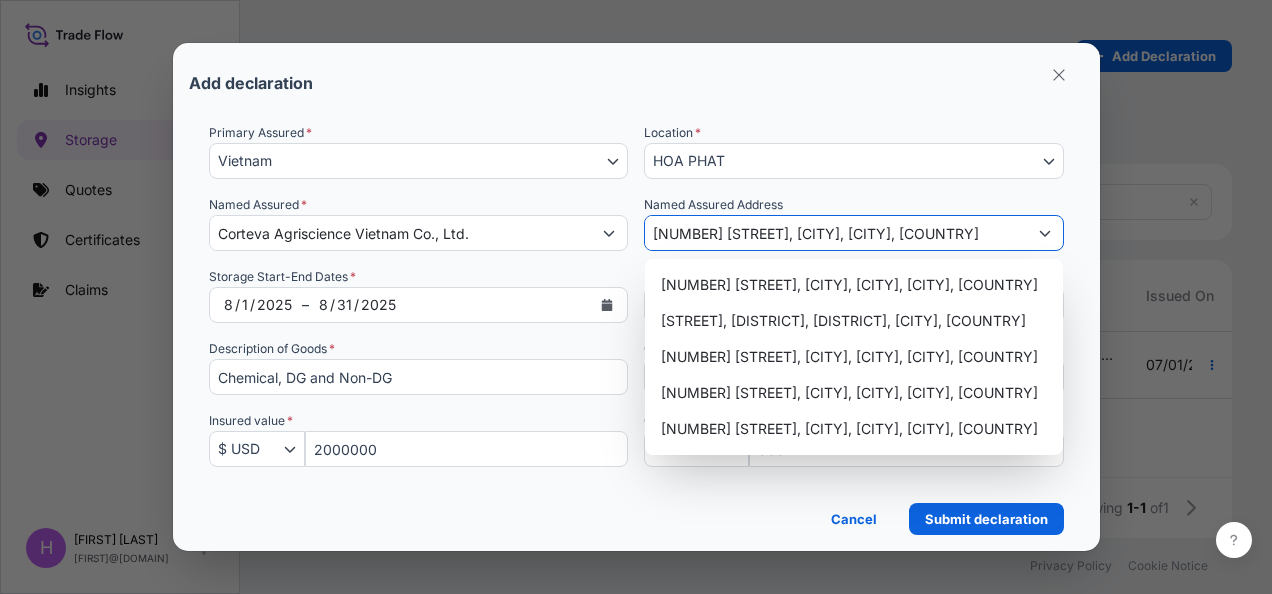scroll, scrollTop: 0, scrollLeft: 56, axis: horizontal 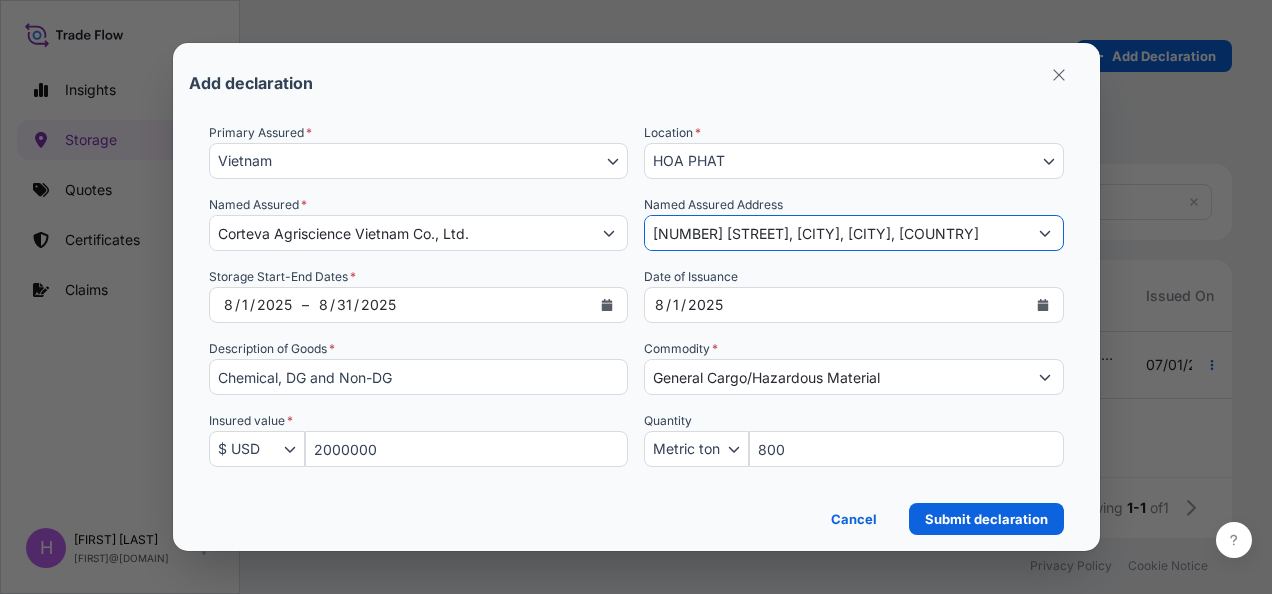 click on "[NUMBER] [STREET], [CITY], [CITY], [COUNTRY]" at bounding box center (836, 233) 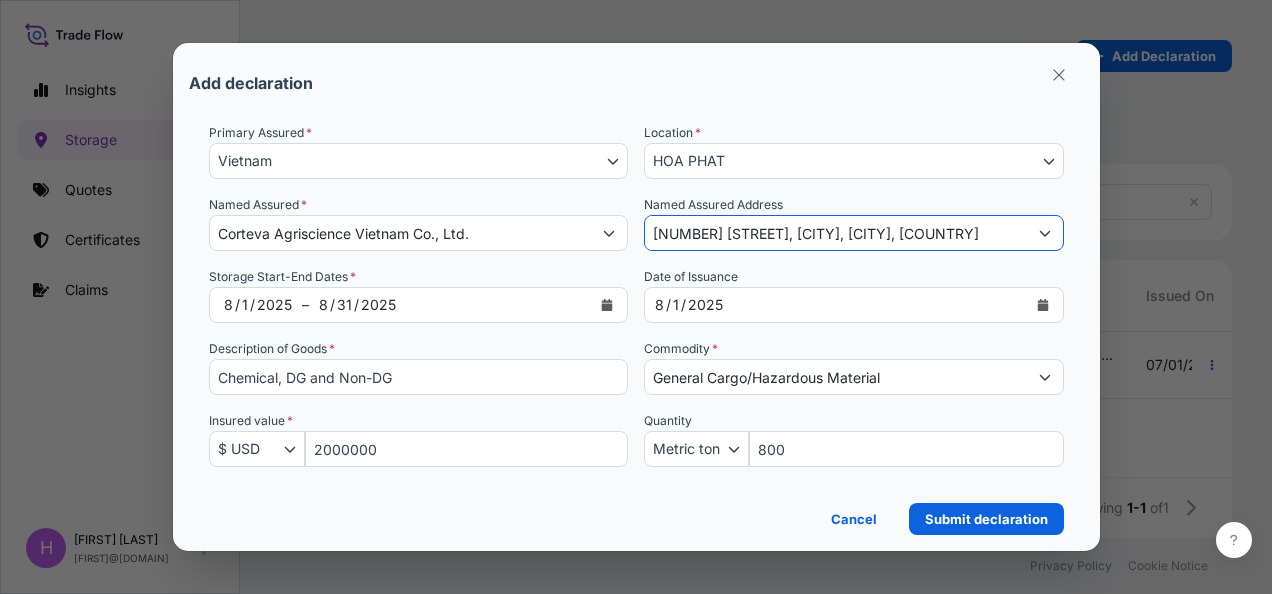 click on "[NUMBER] [STREET], [CITY], [CITY], [COUNTRY]" at bounding box center (836, 233) 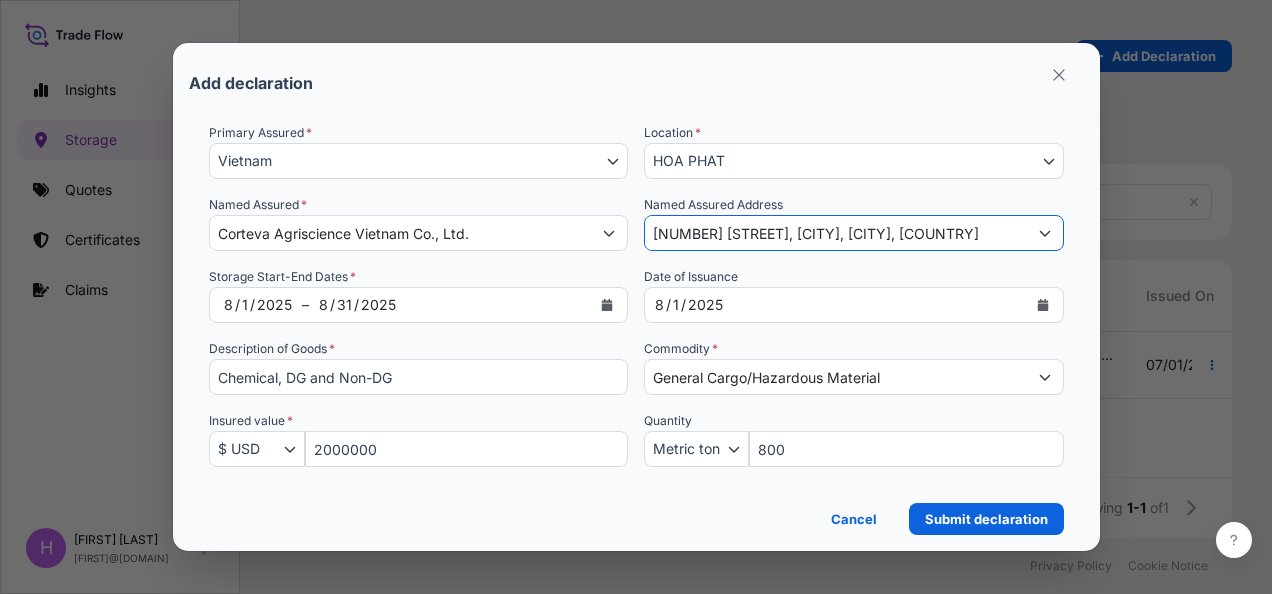 click on "[NUMBER] [STREET], [CITY], [CITY], [COUNTRY]" at bounding box center (836, 233) 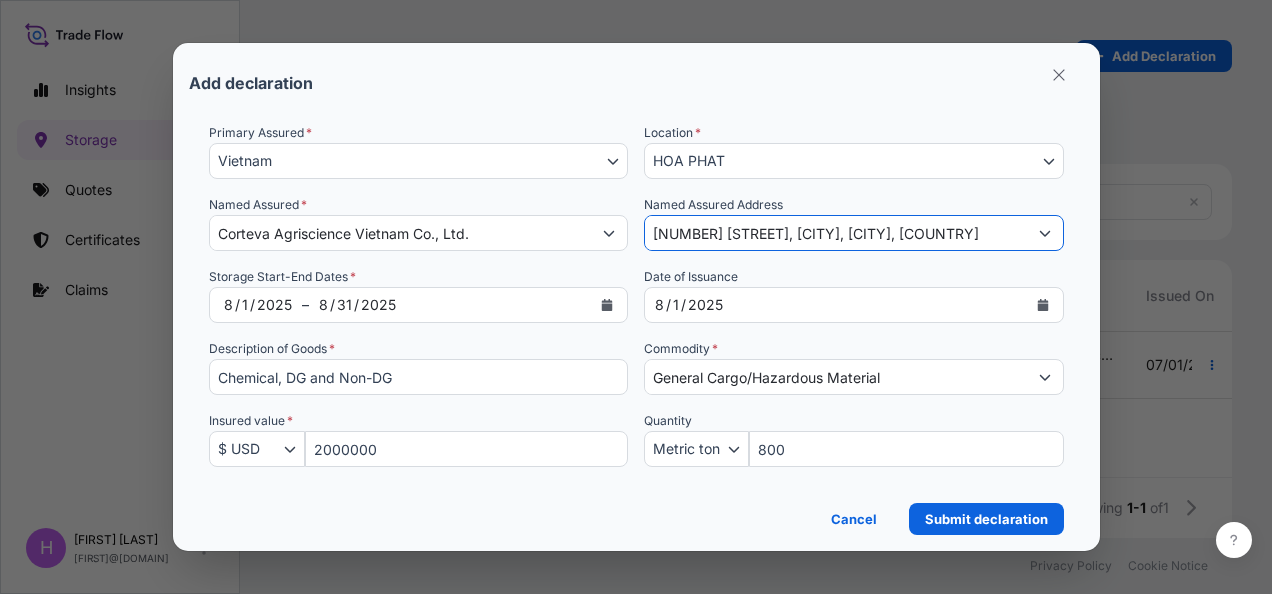 type on "[NUMBER] [STREET], [CITY], [CITY], [COUNTRY]" 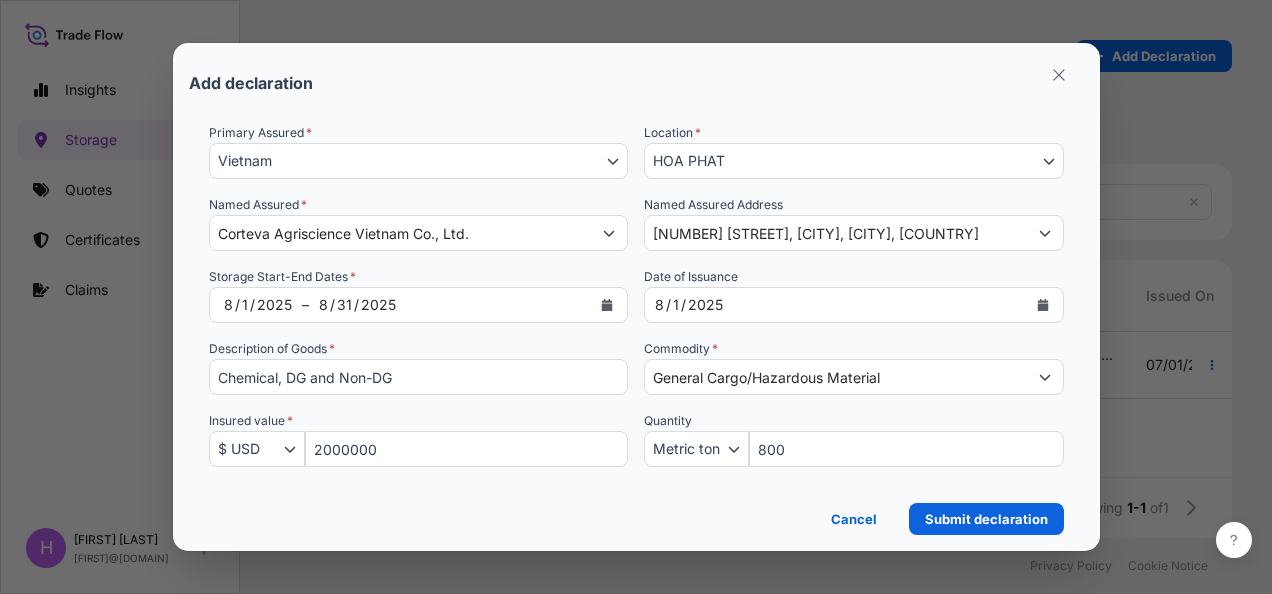 scroll, scrollTop: 0, scrollLeft: 0, axis: both 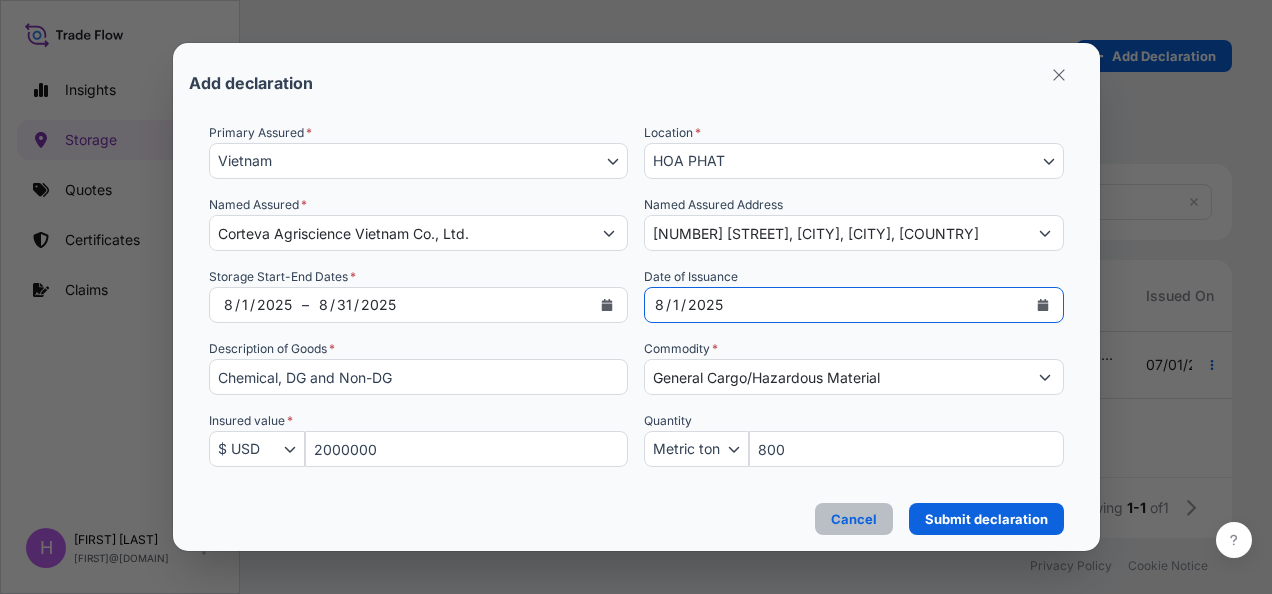 click on "Cancel" at bounding box center (854, 519) 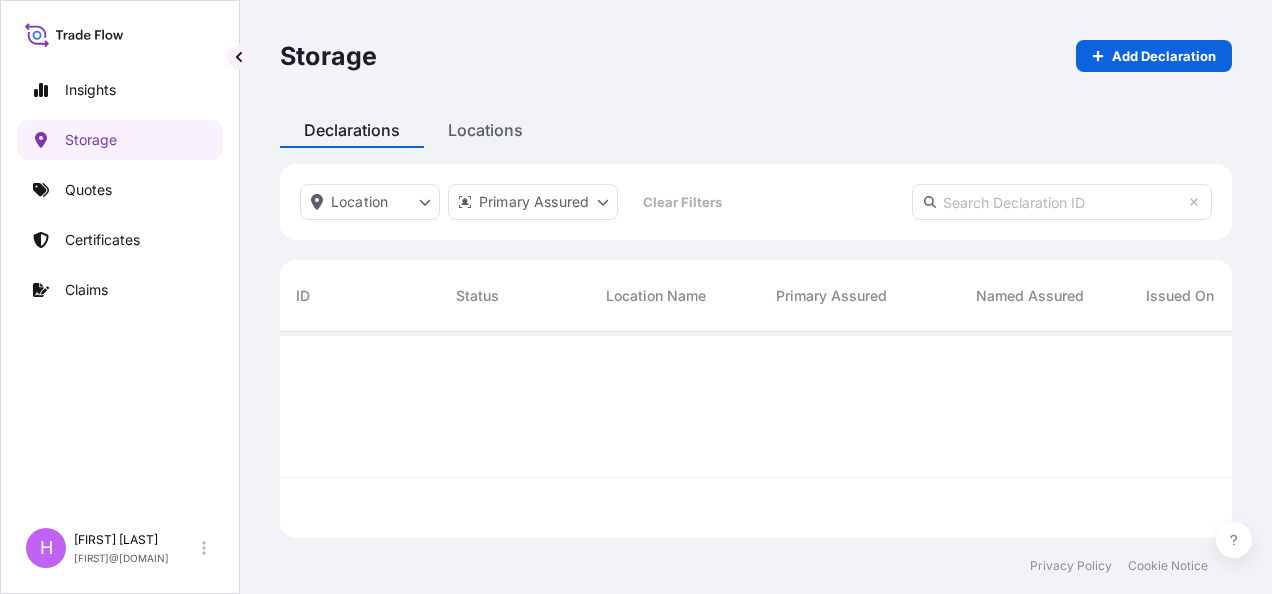 scroll, scrollTop: 16, scrollLeft: 16, axis: both 